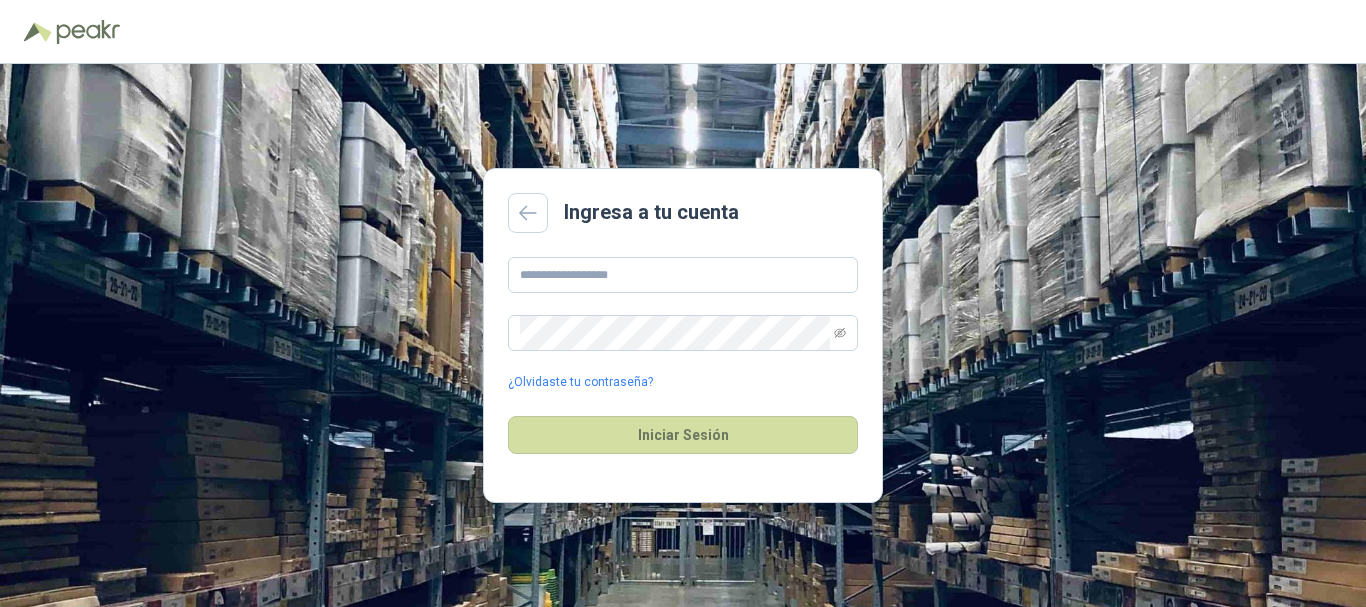 scroll, scrollTop: 0, scrollLeft: 0, axis: both 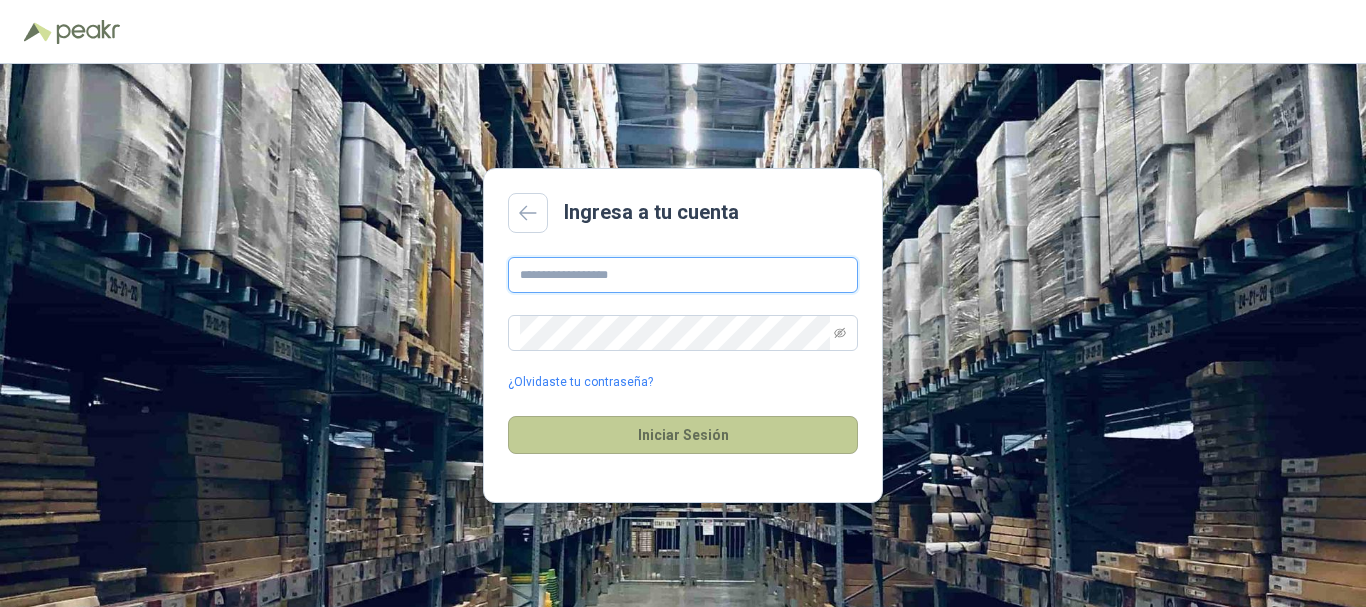 type on "**********" 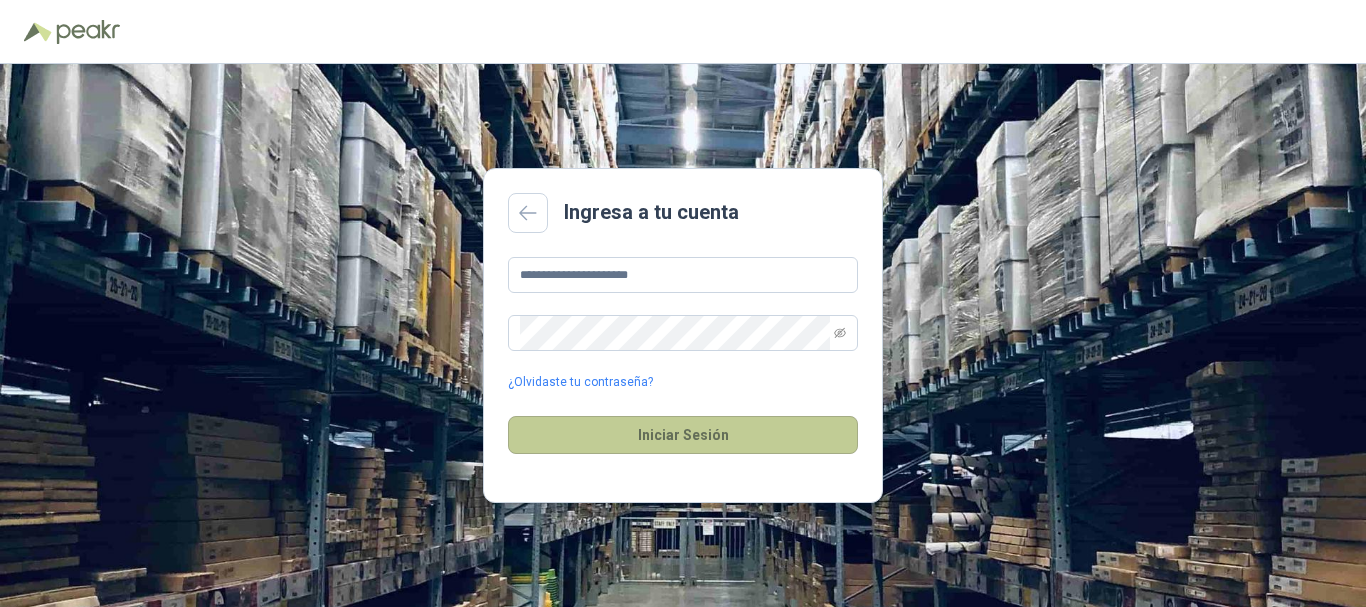 click on "Iniciar Sesión" at bounding box center [683, 435] 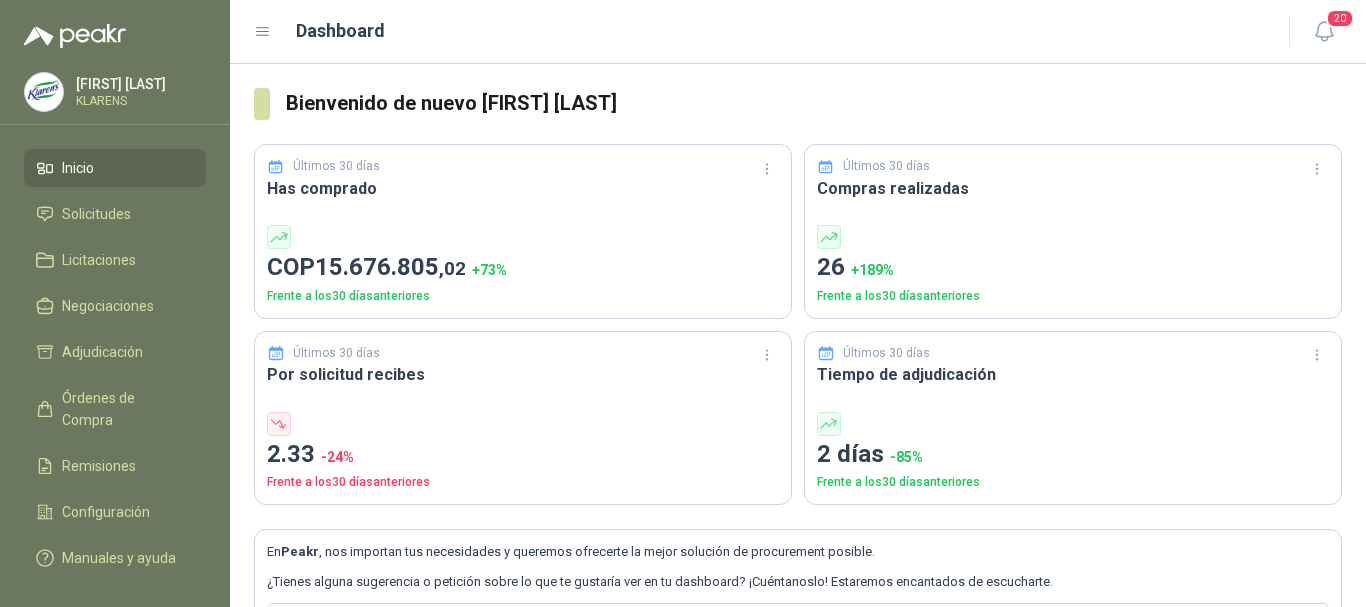 click on "Inicio   Solicitudes   Licitaciones   Negociaciones   Adjudicación   Órdenes de Compra   Remisiones   Configuración   Manuales y ayuda" at bounding box center (115, 367) 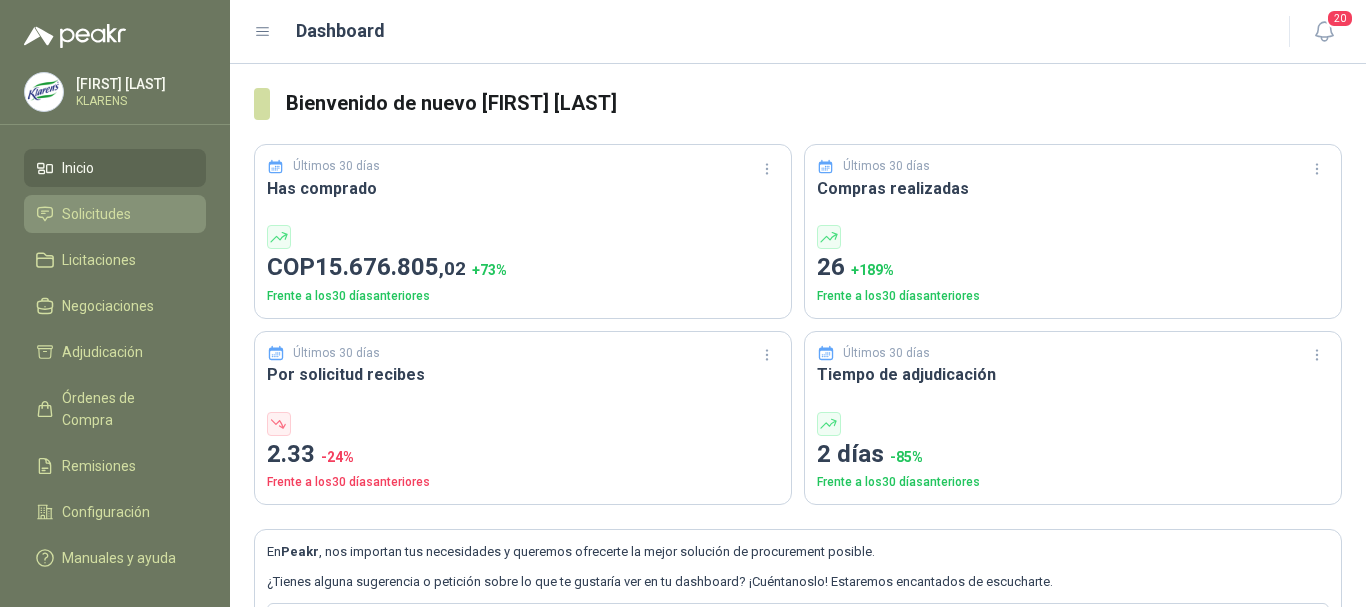 click on "Solicitudes" at bounding box center (96, 214) 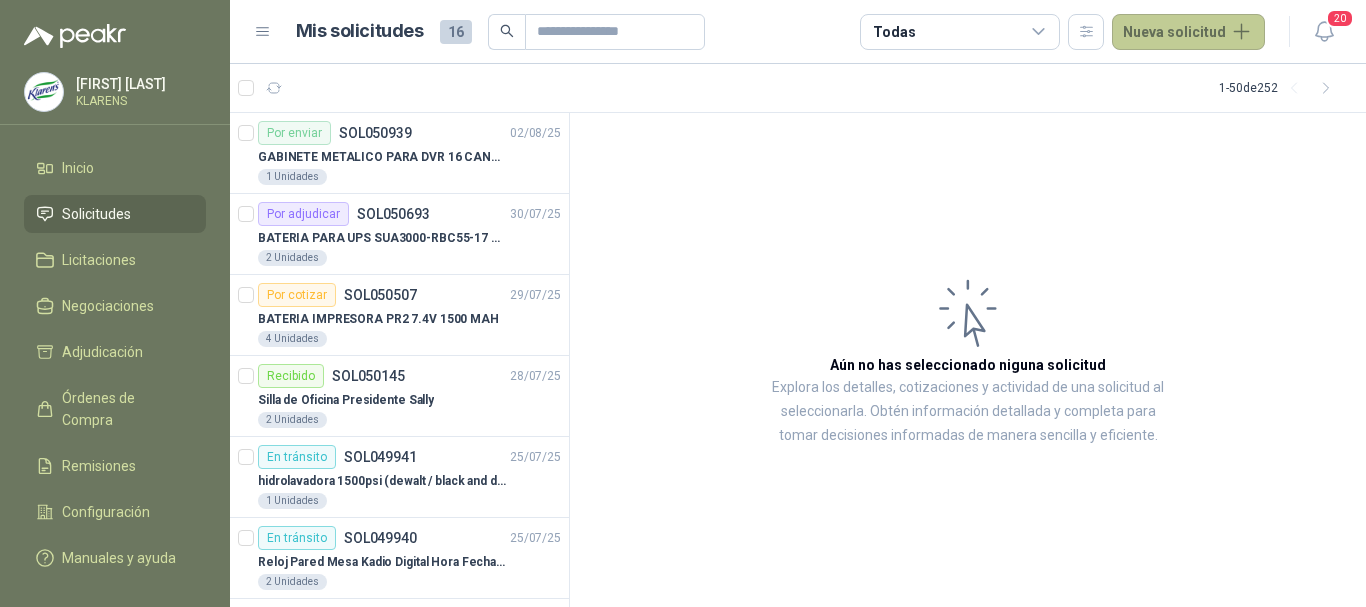click on "Nueva solicitud" at bounding box center (1188, 32) 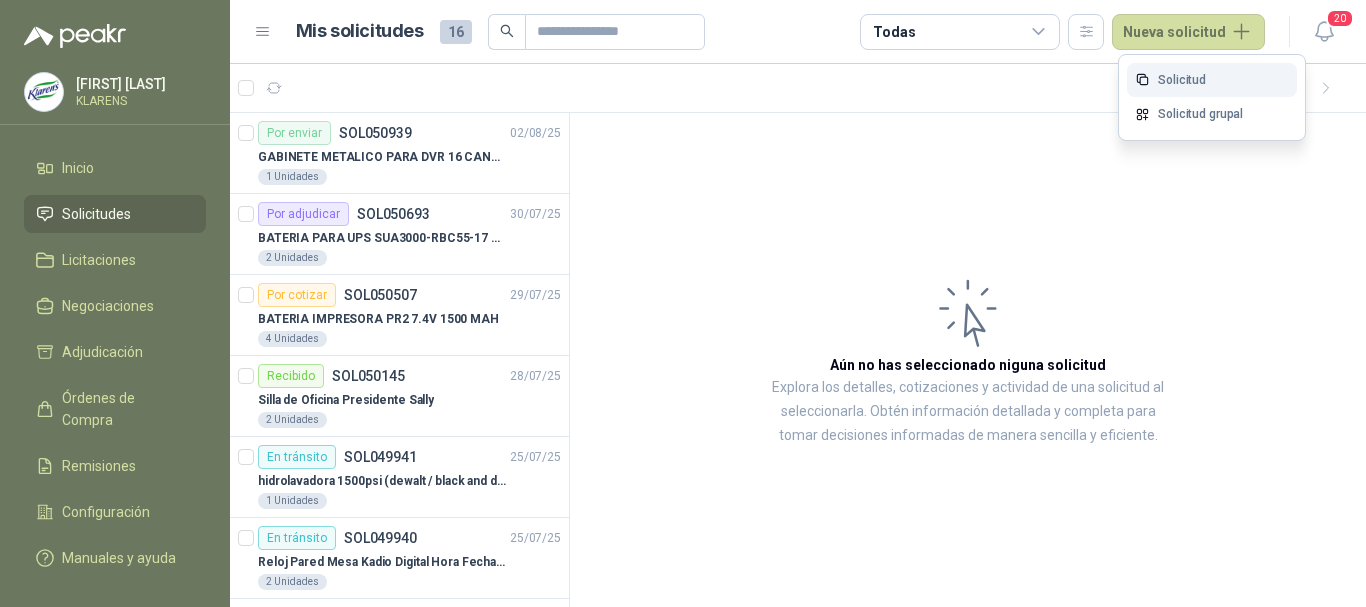 click on "Solicitud" at bounding box center (1212, 80) 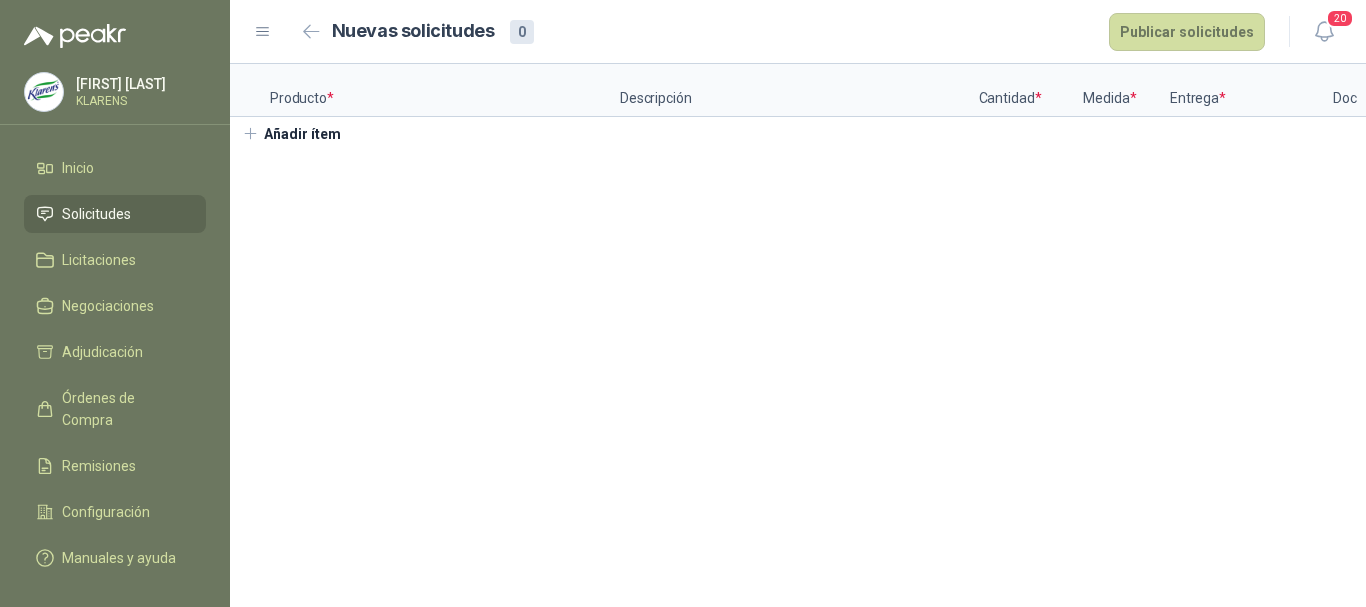 type 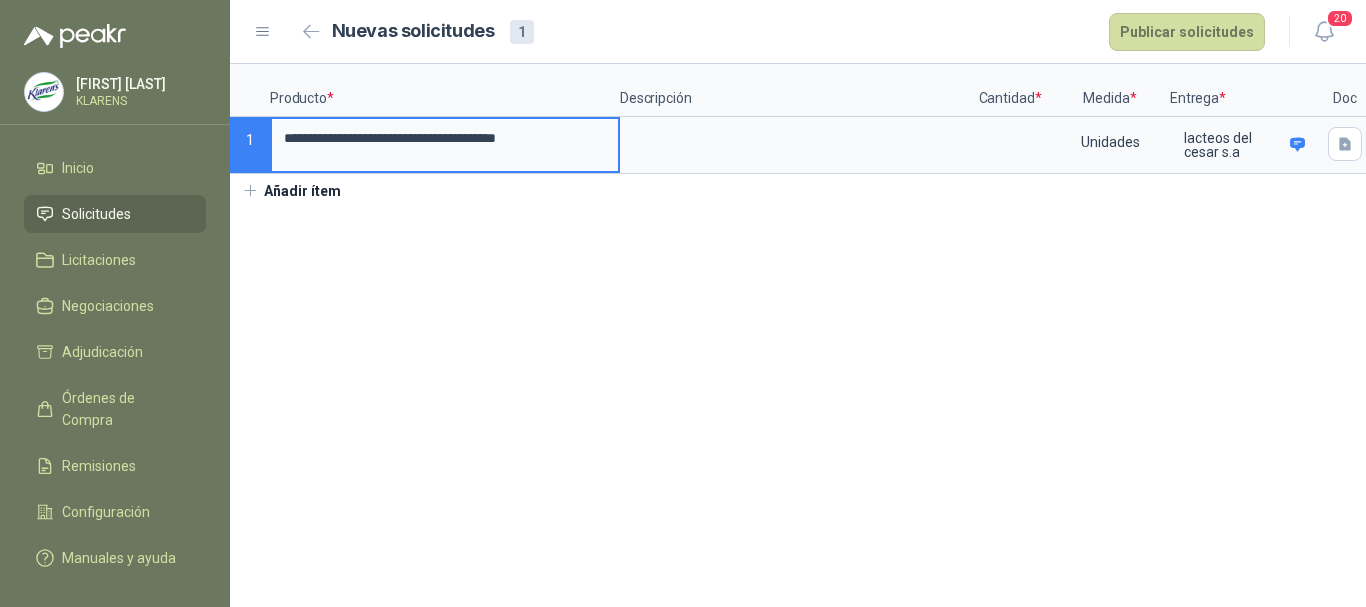 scroll, scrollTop: 0, scrollLeft: 11, axis: horizontal 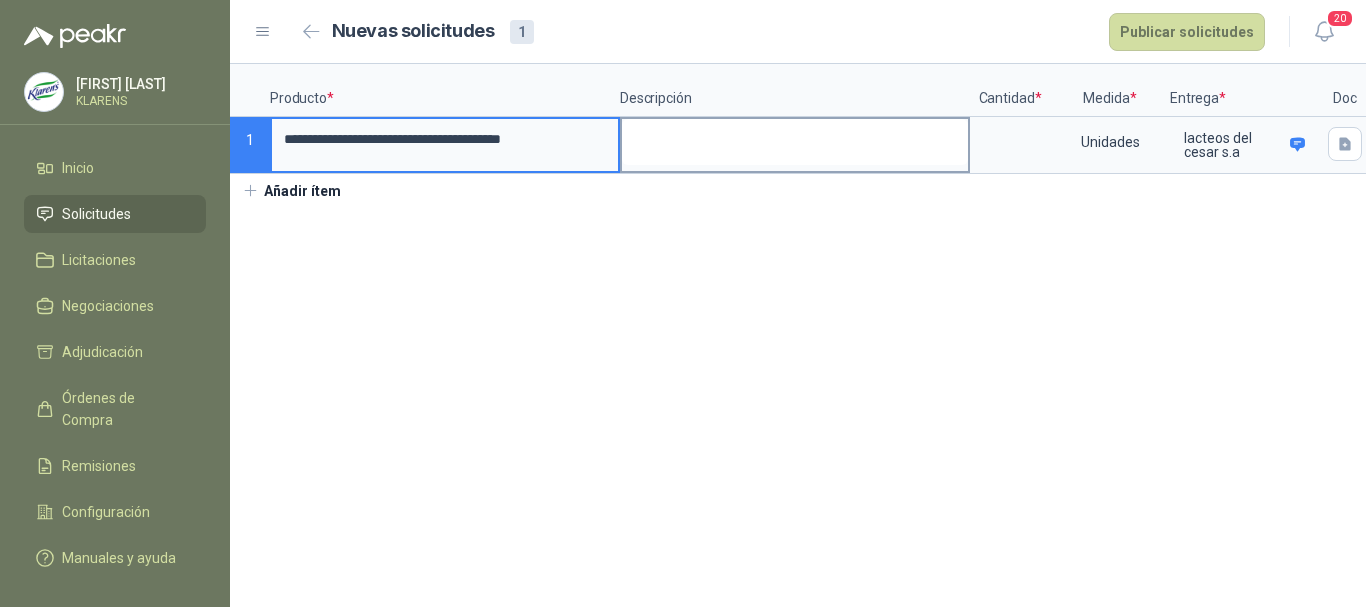 type on "**********" 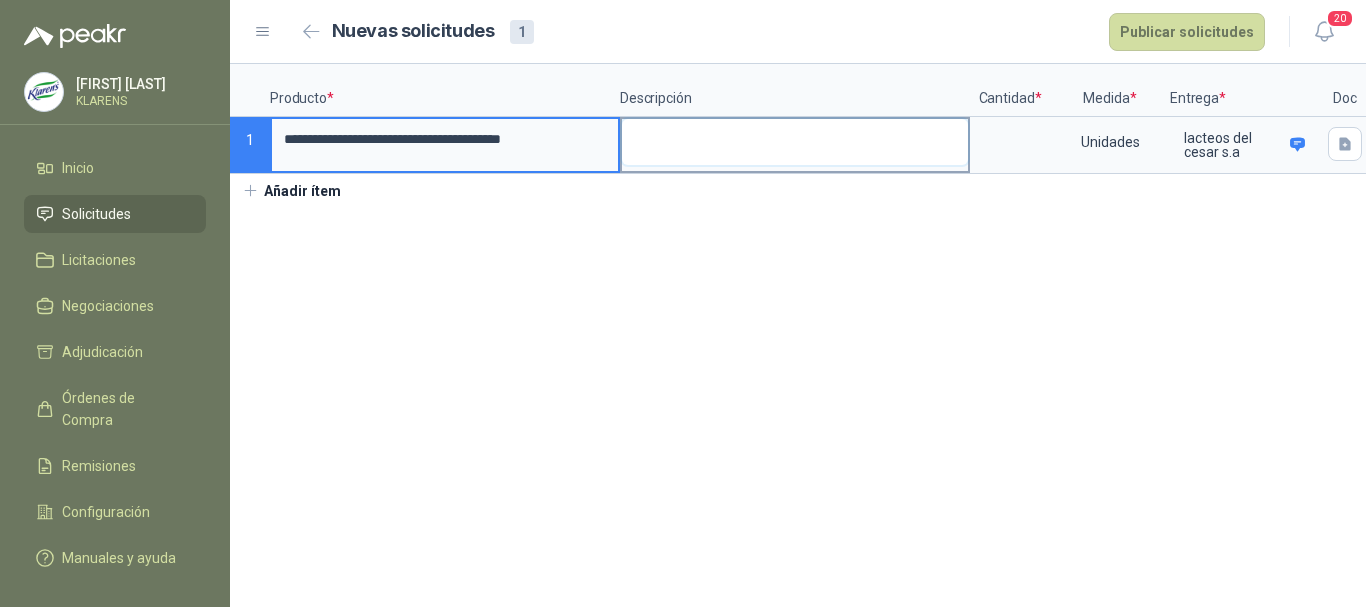 click at bounding box center [795, 142] 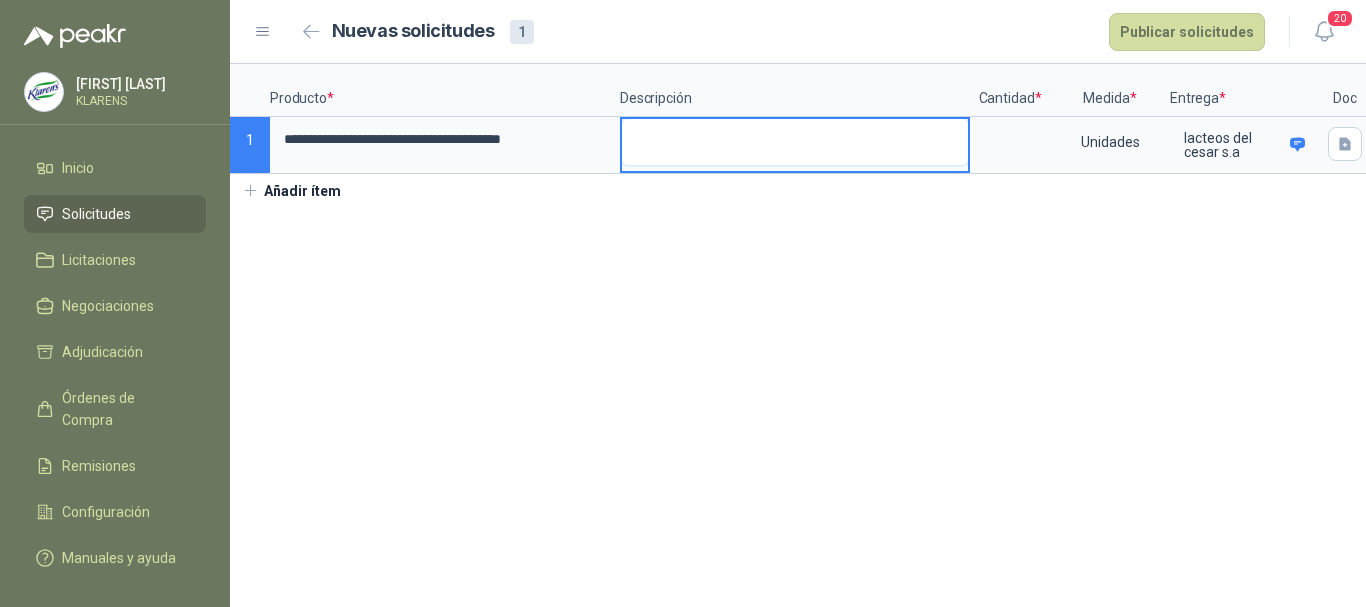 scroll, scrollTop: 0, scrollLeft: 0, axis: both 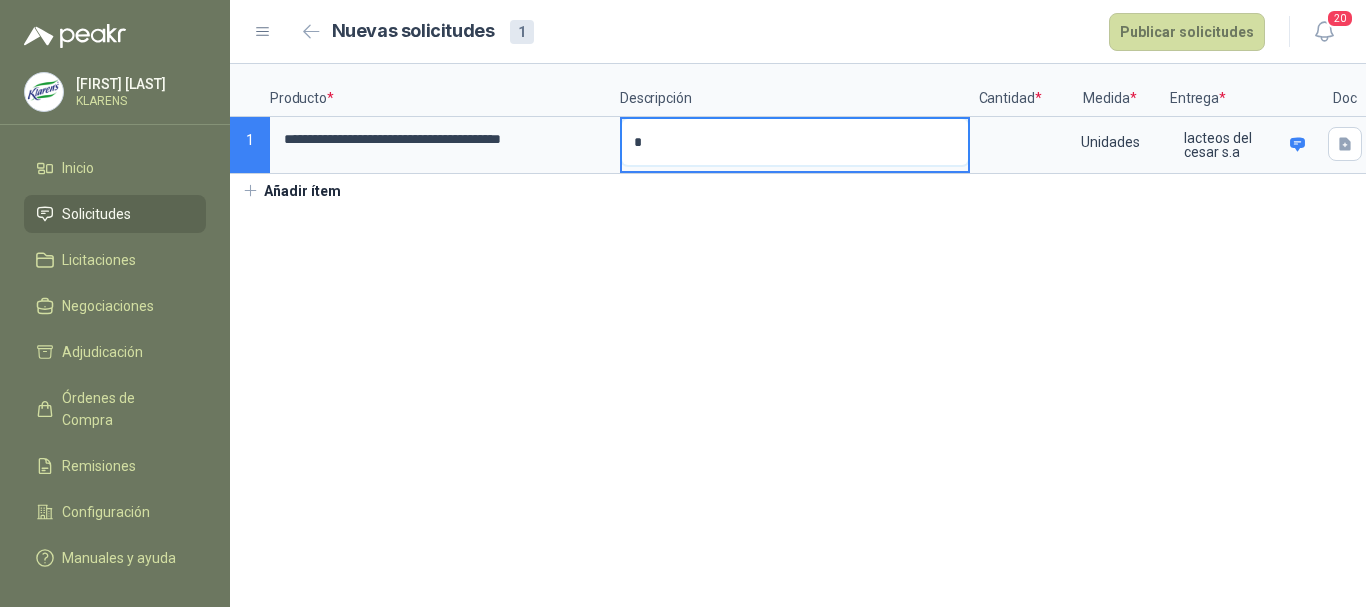type 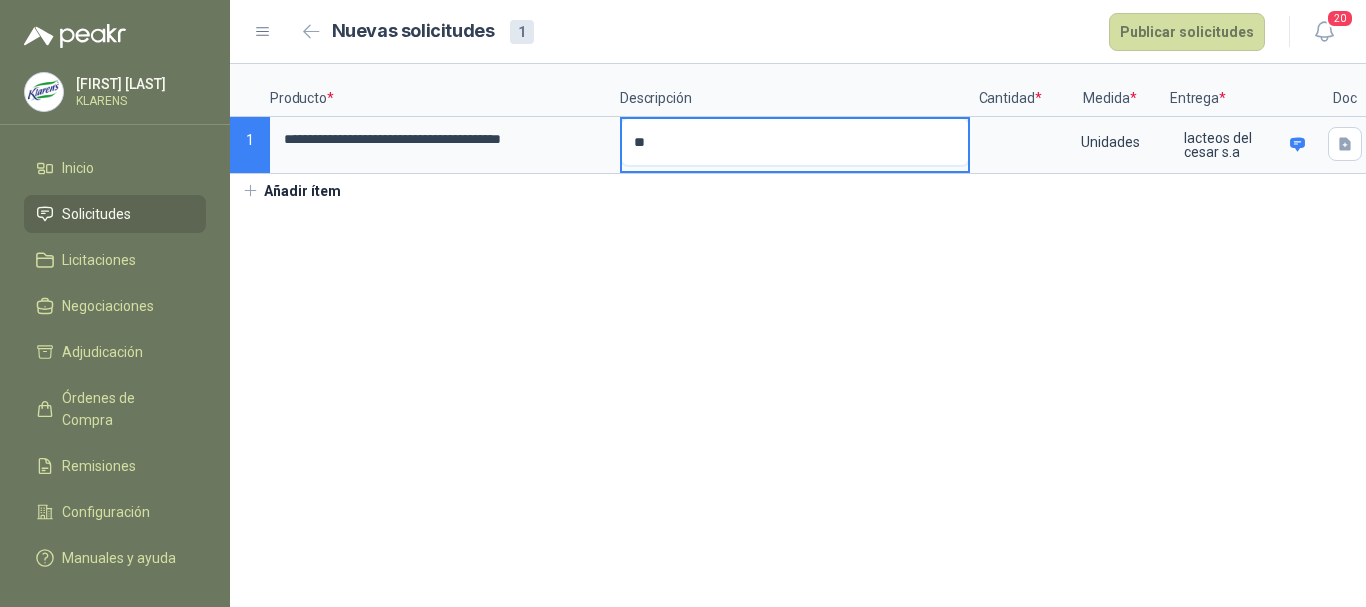 type 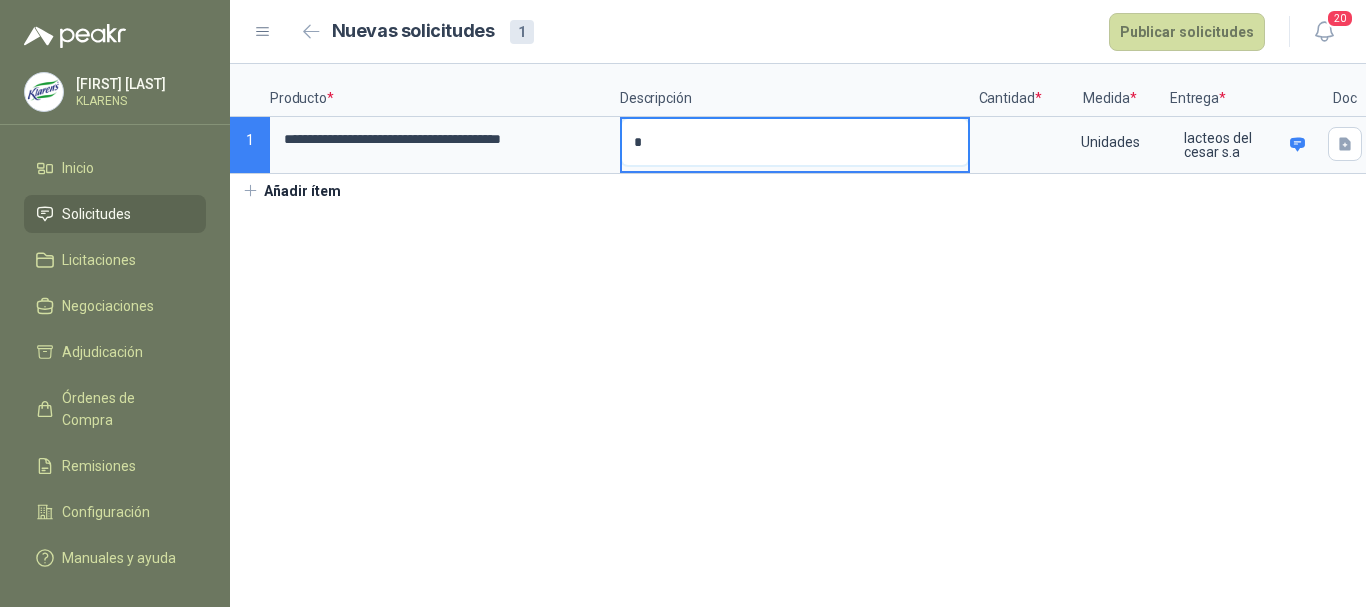 type 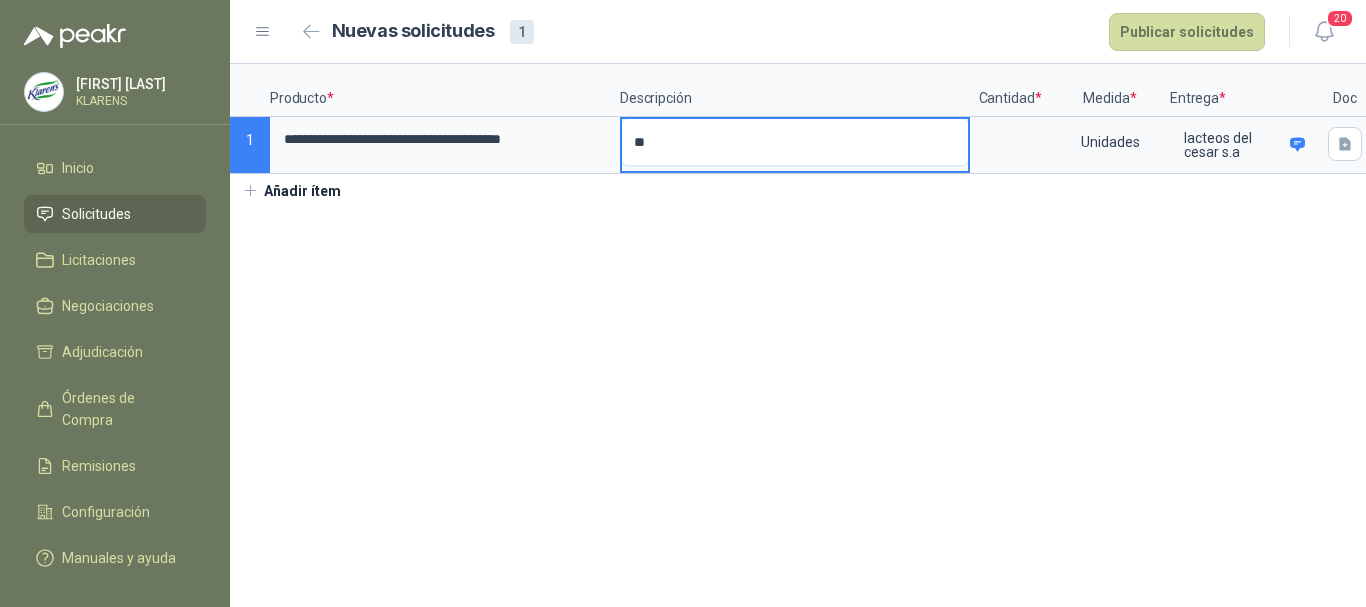 type 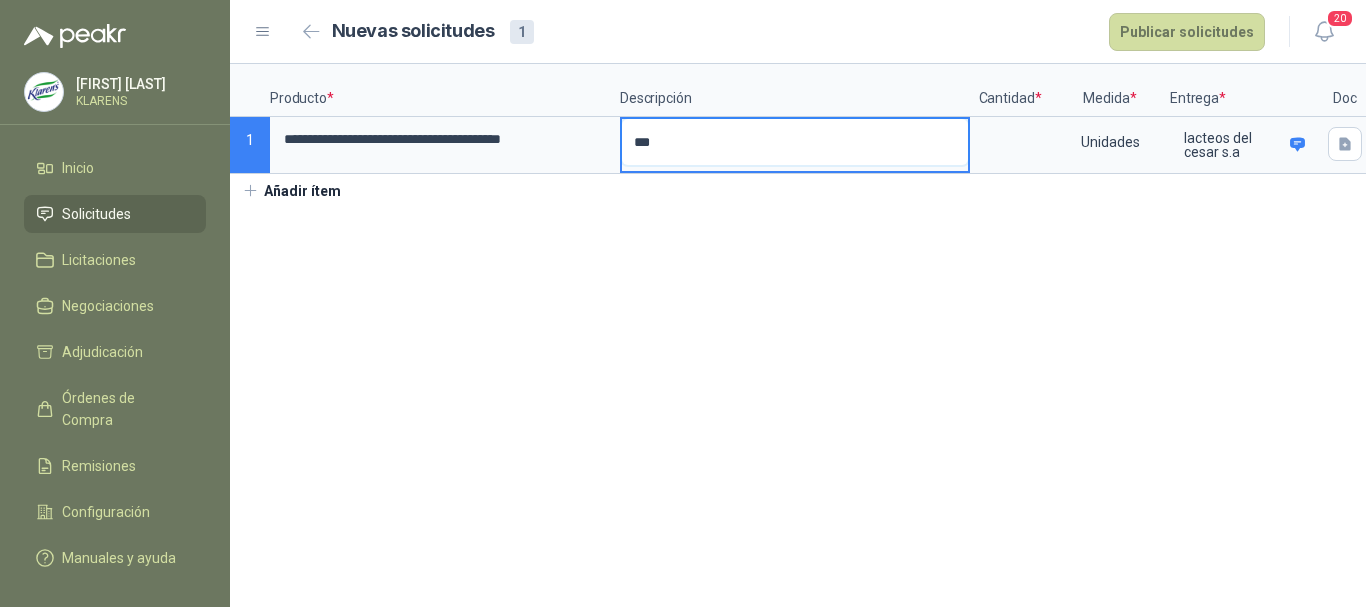 type 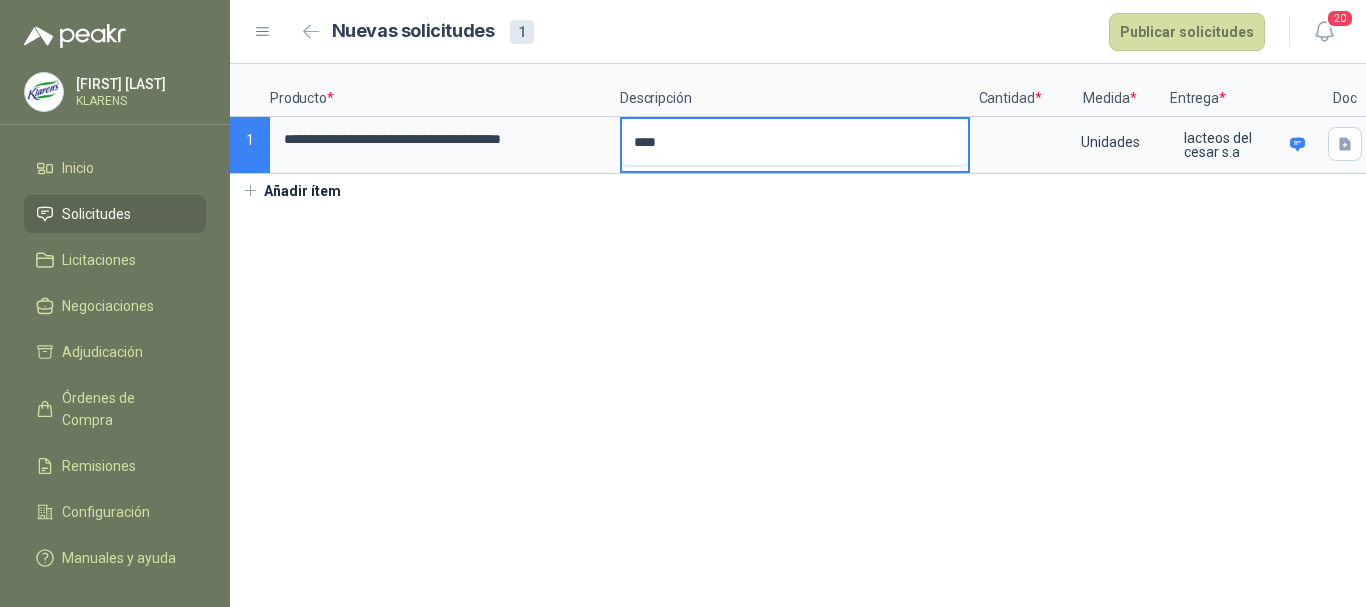 type 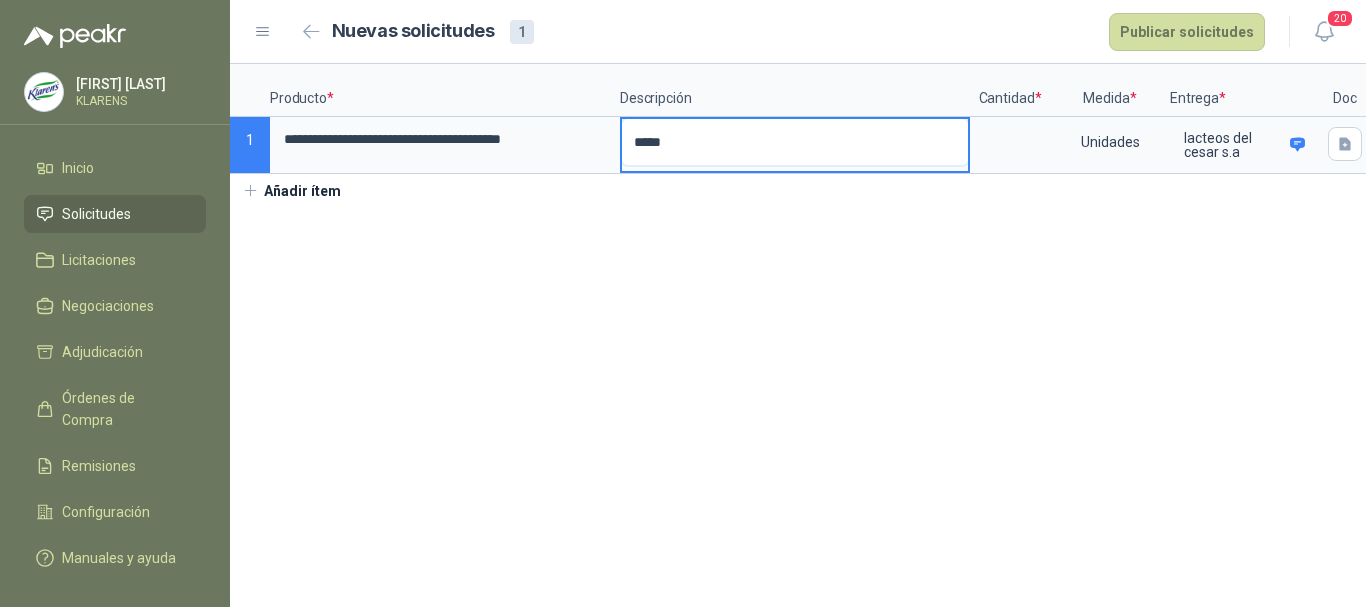 type 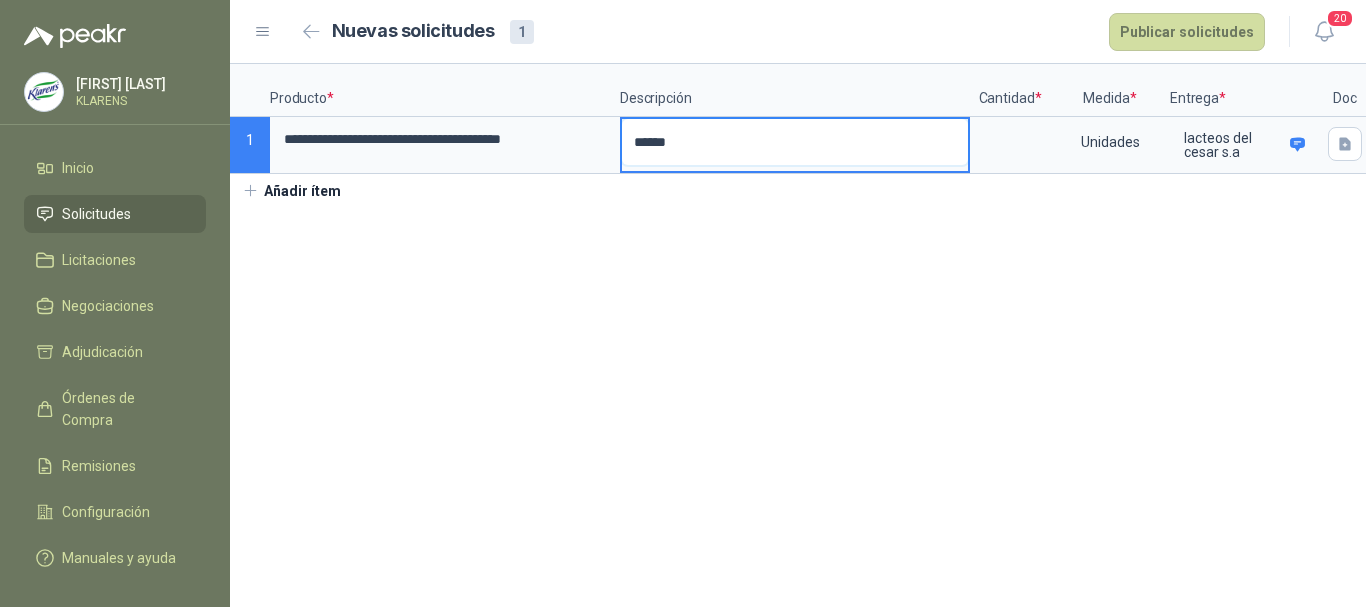 type 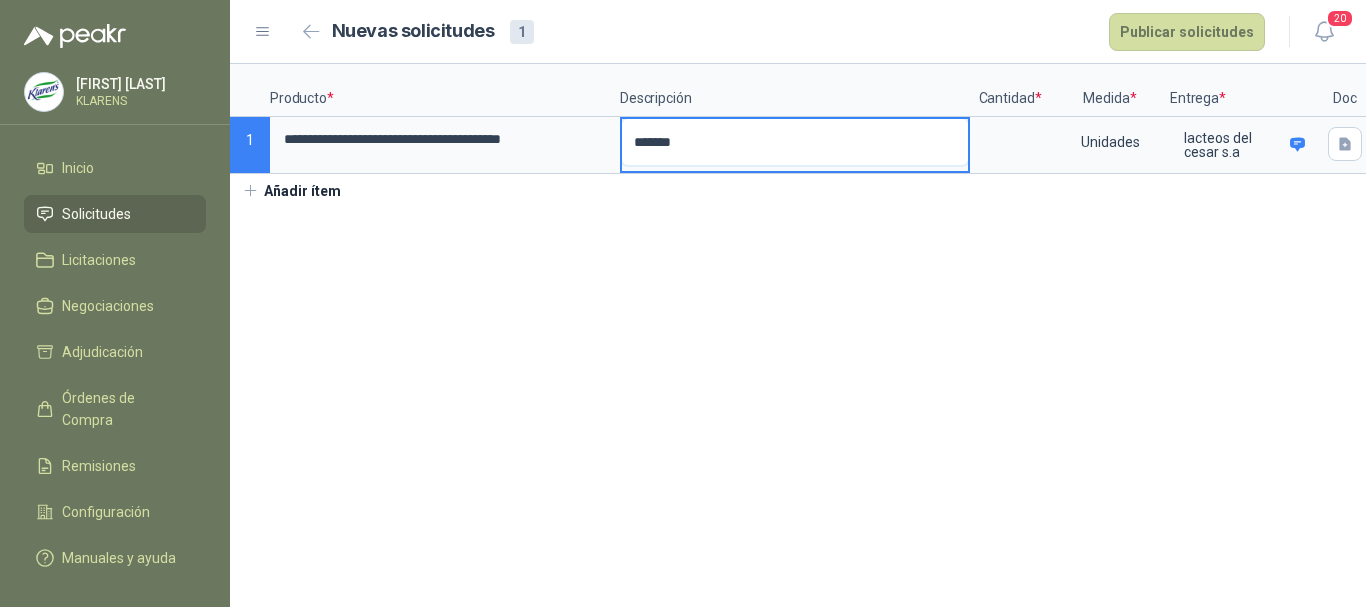 type 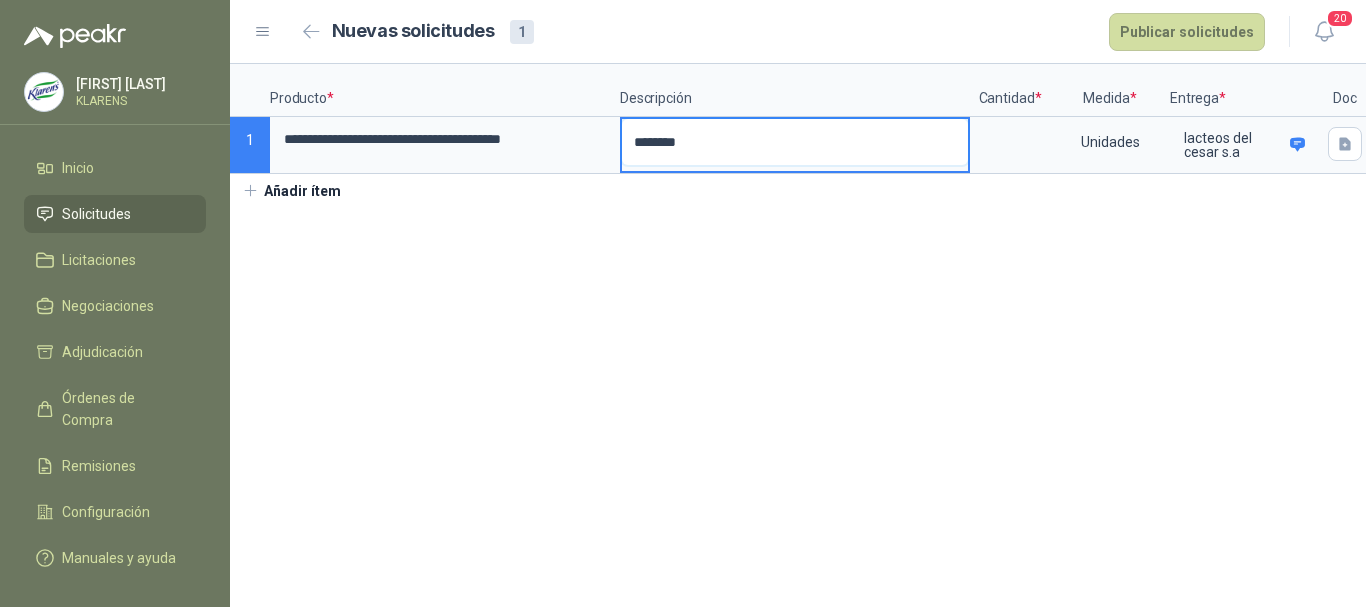 type 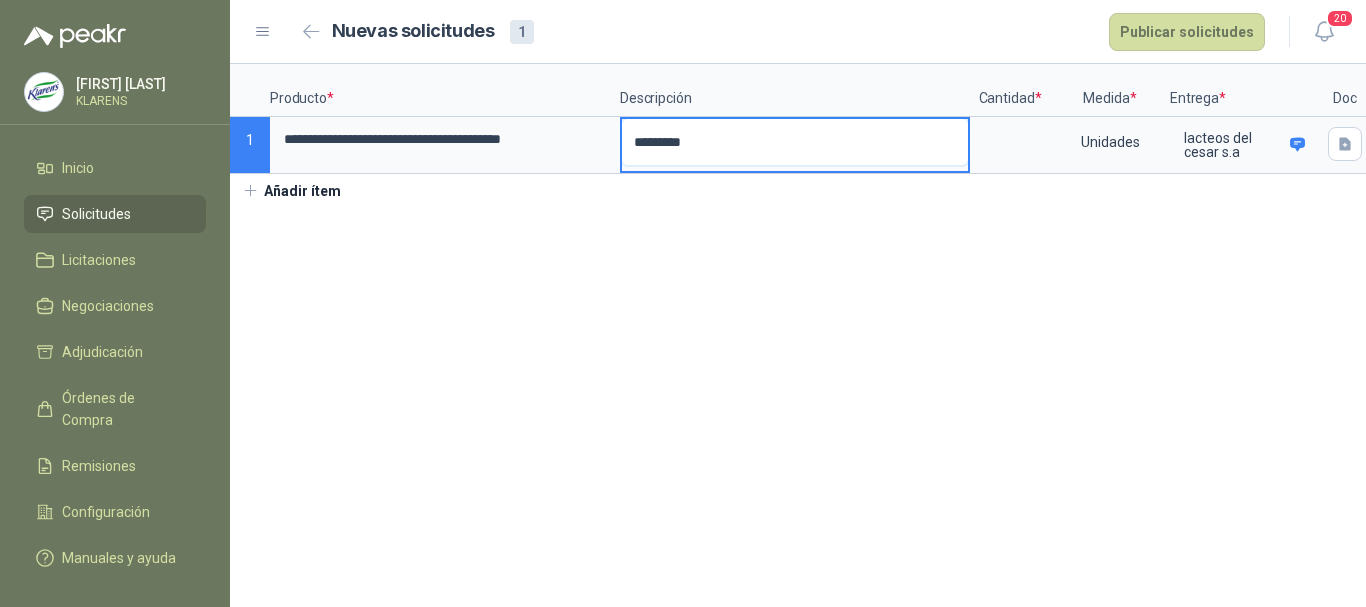 type 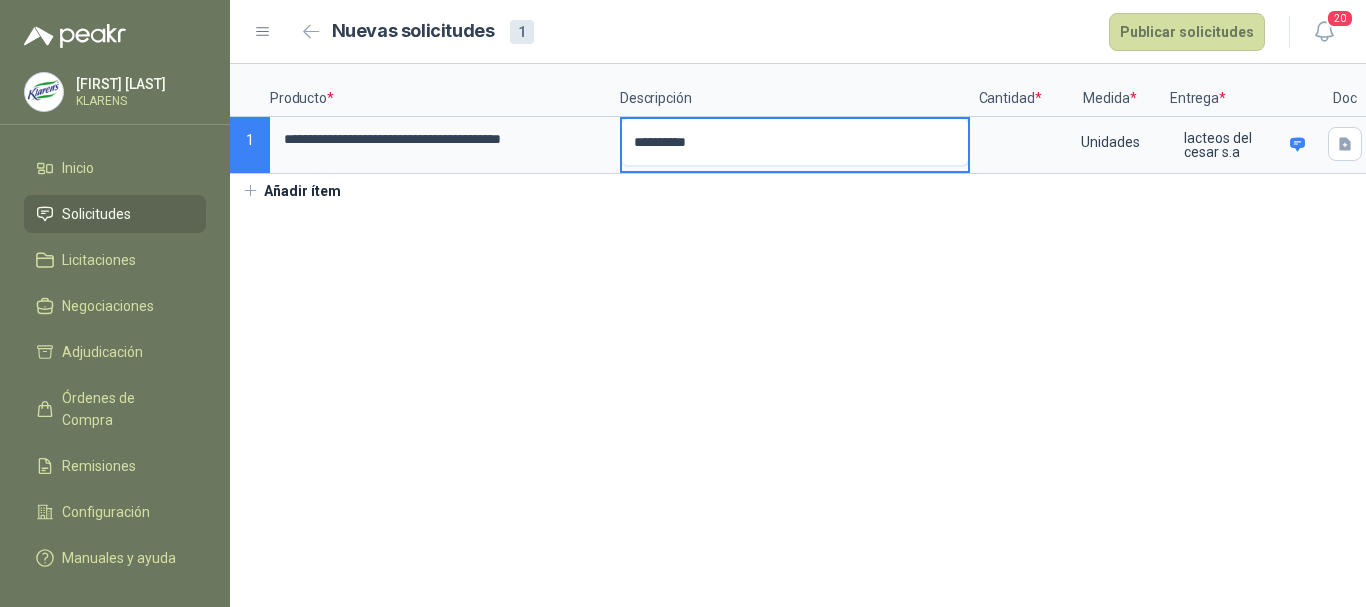 type 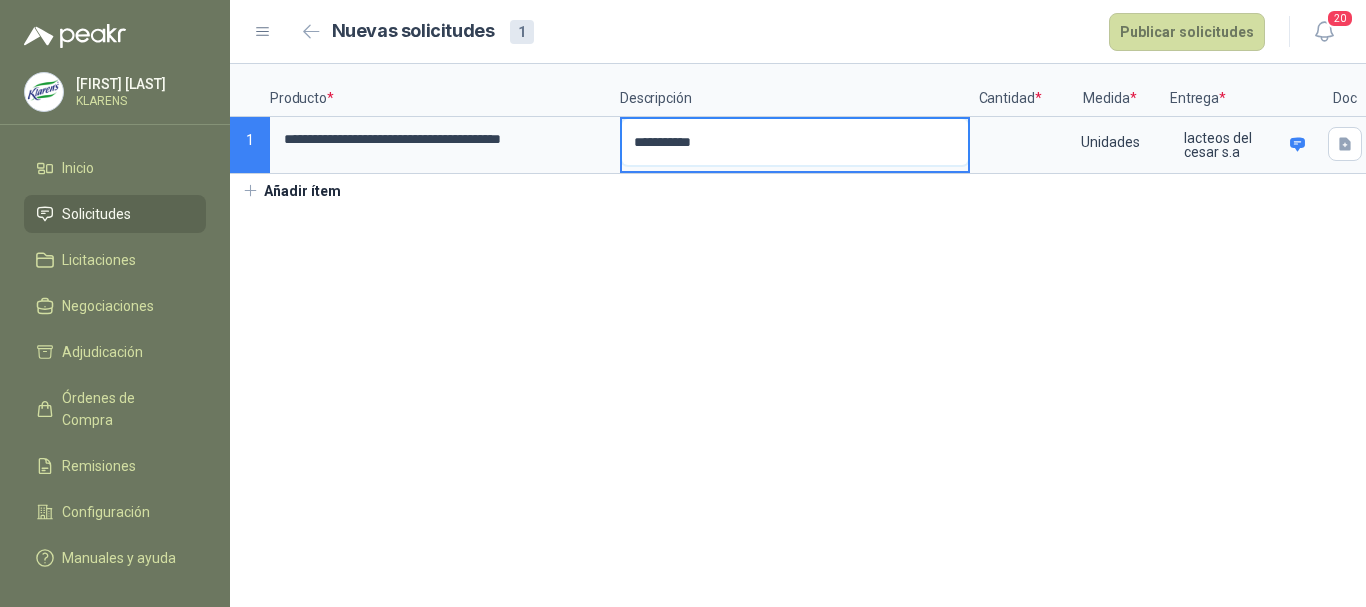 type 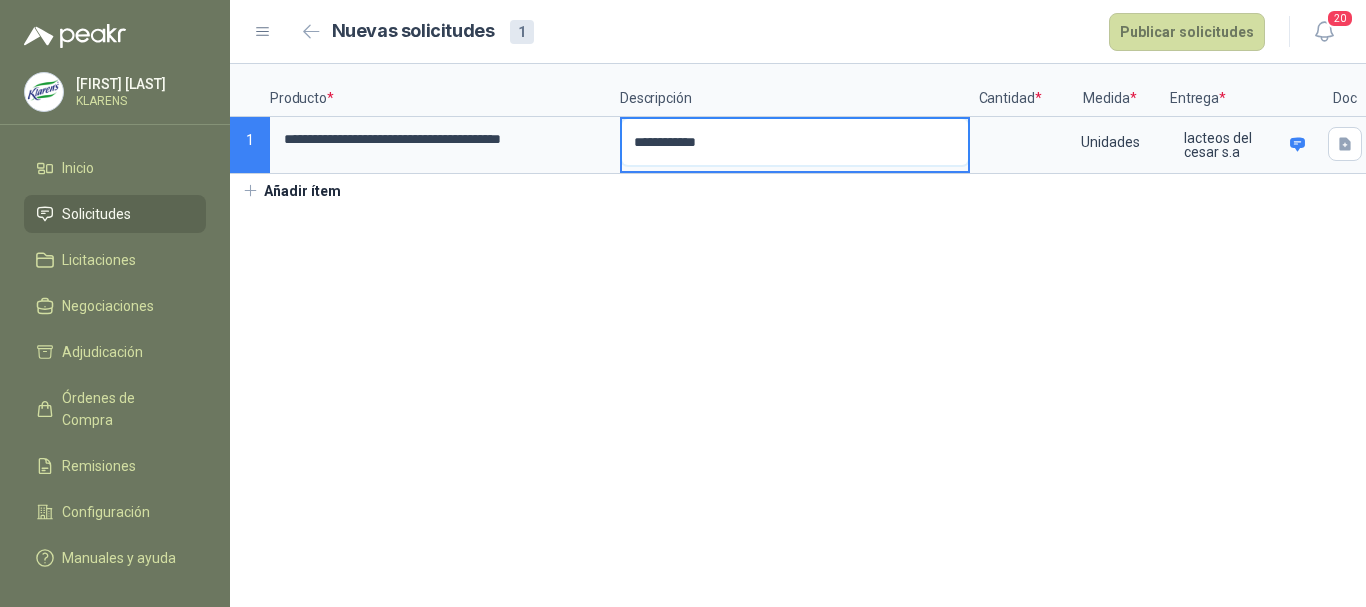 type 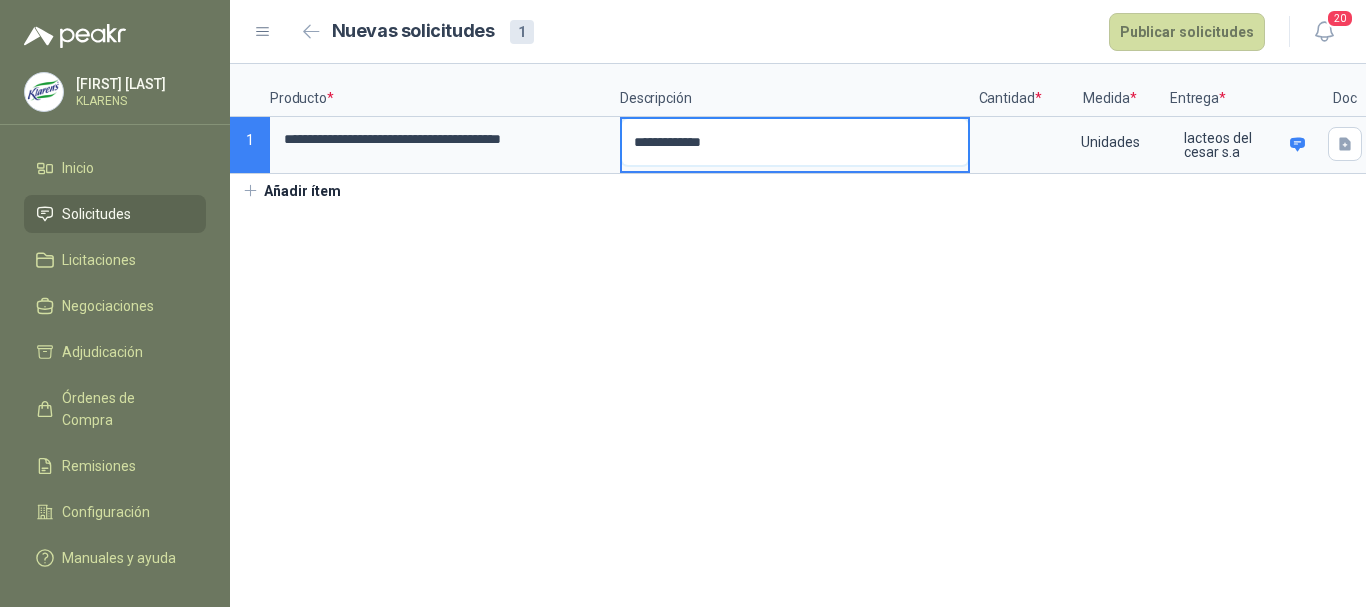 type 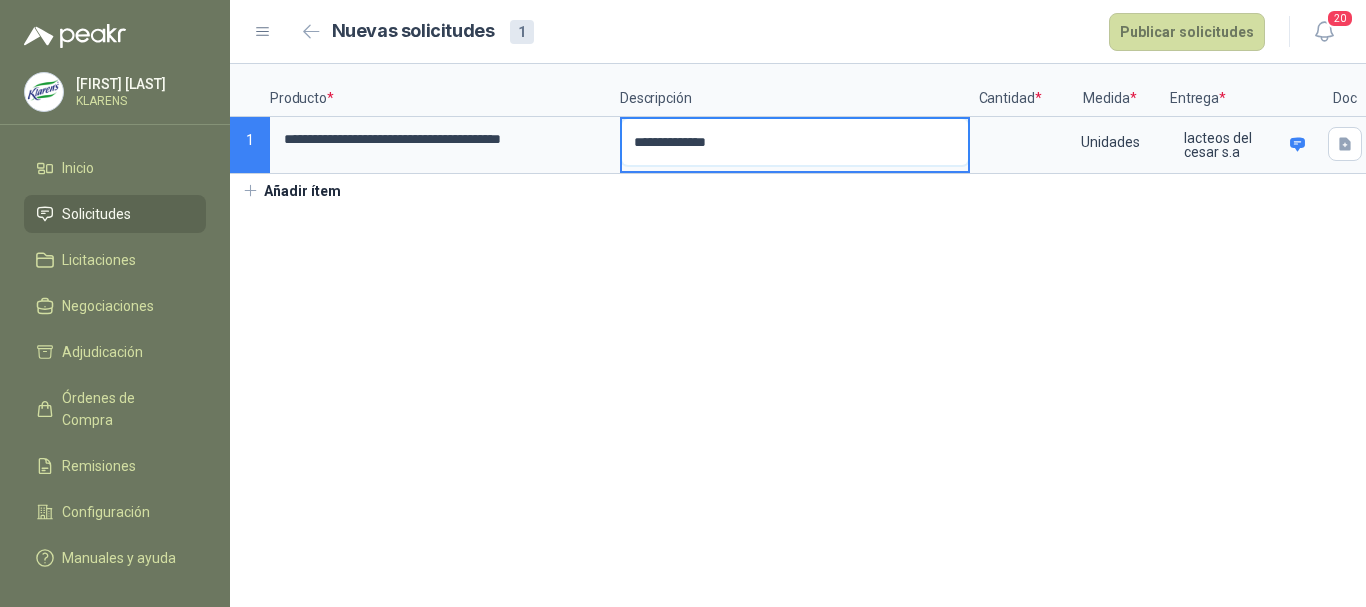 type 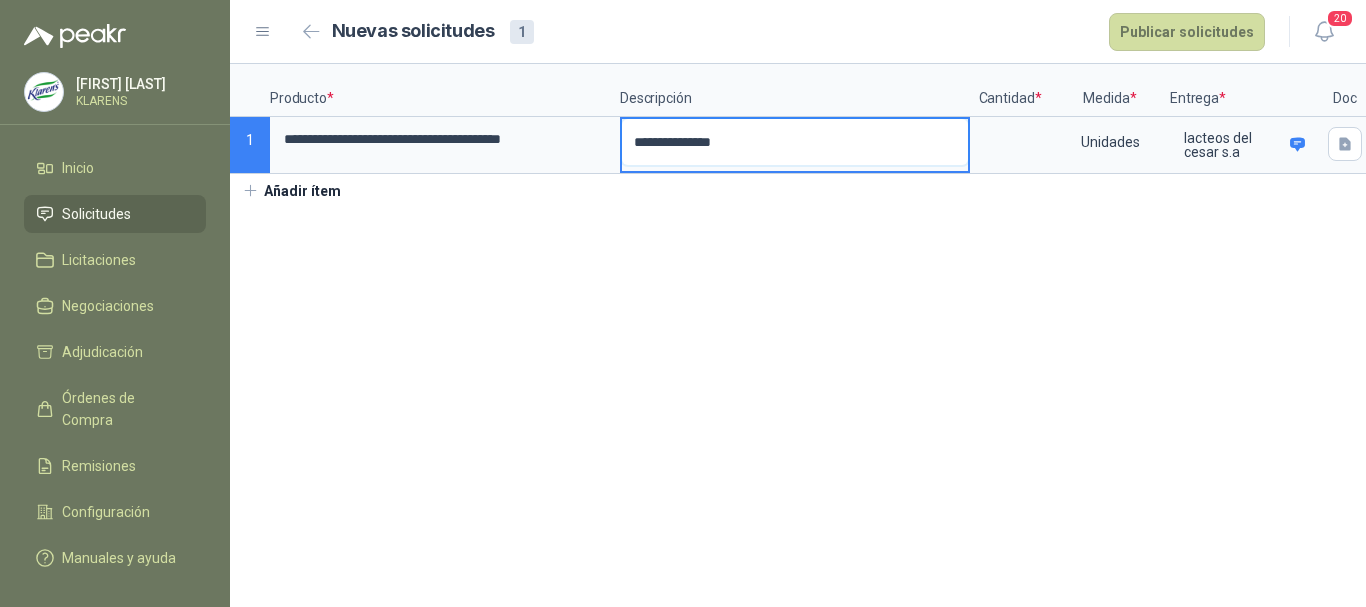 type 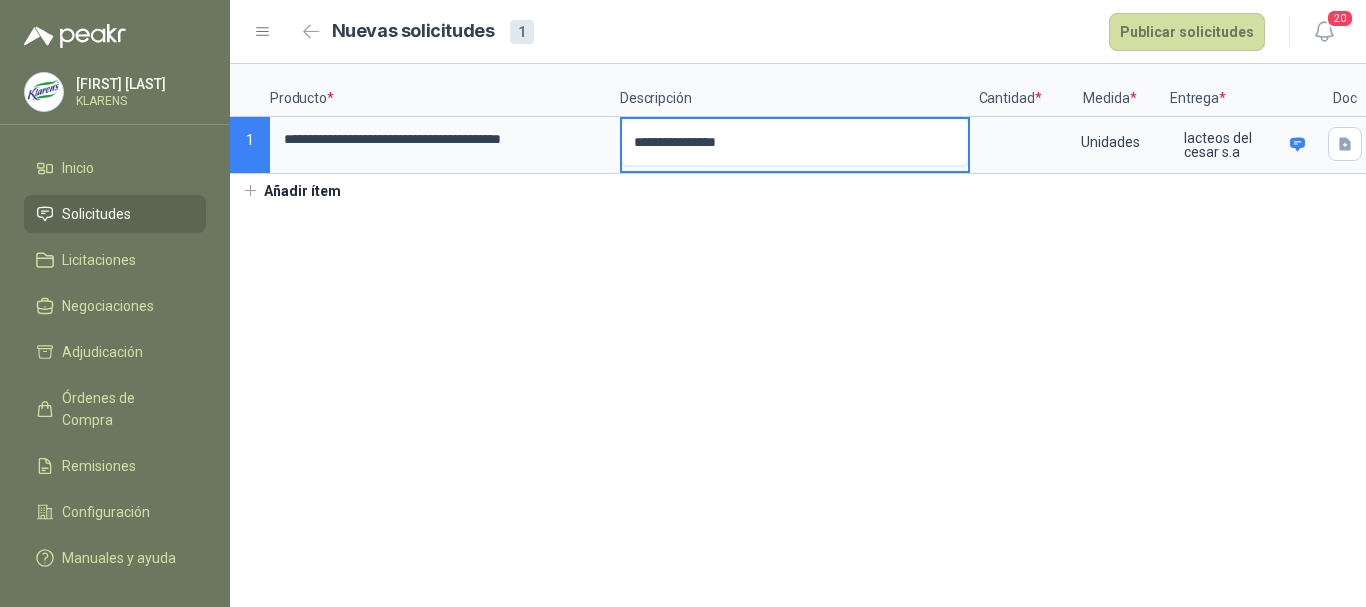 type 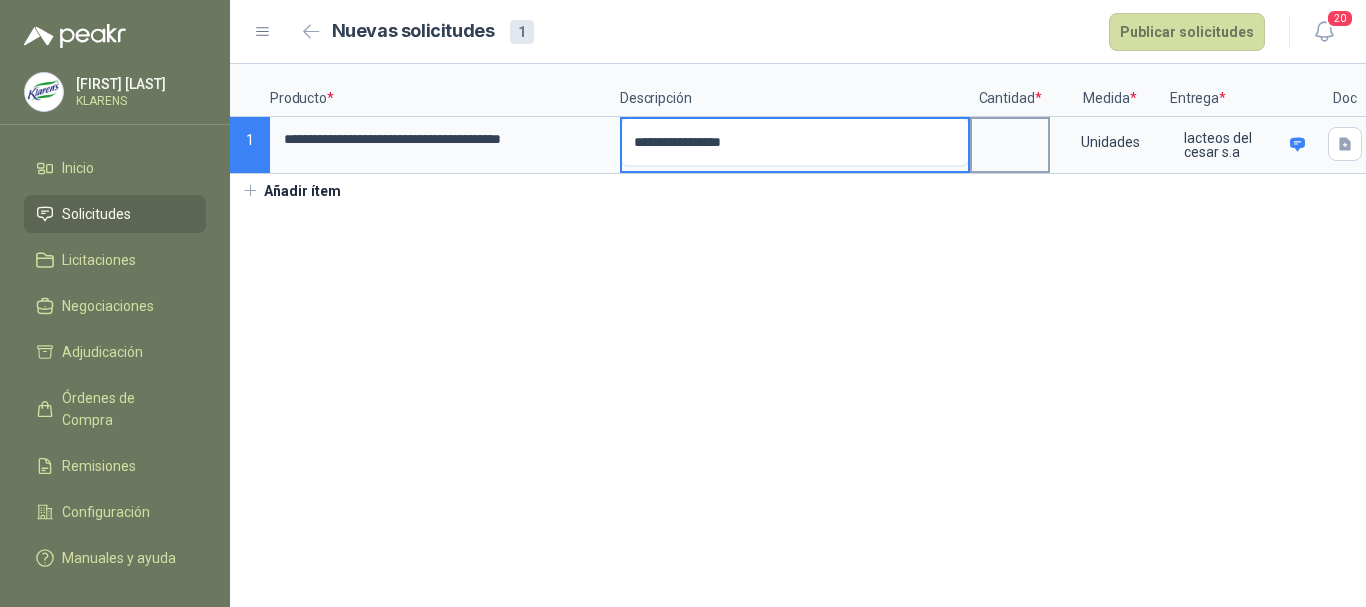type on "**********" 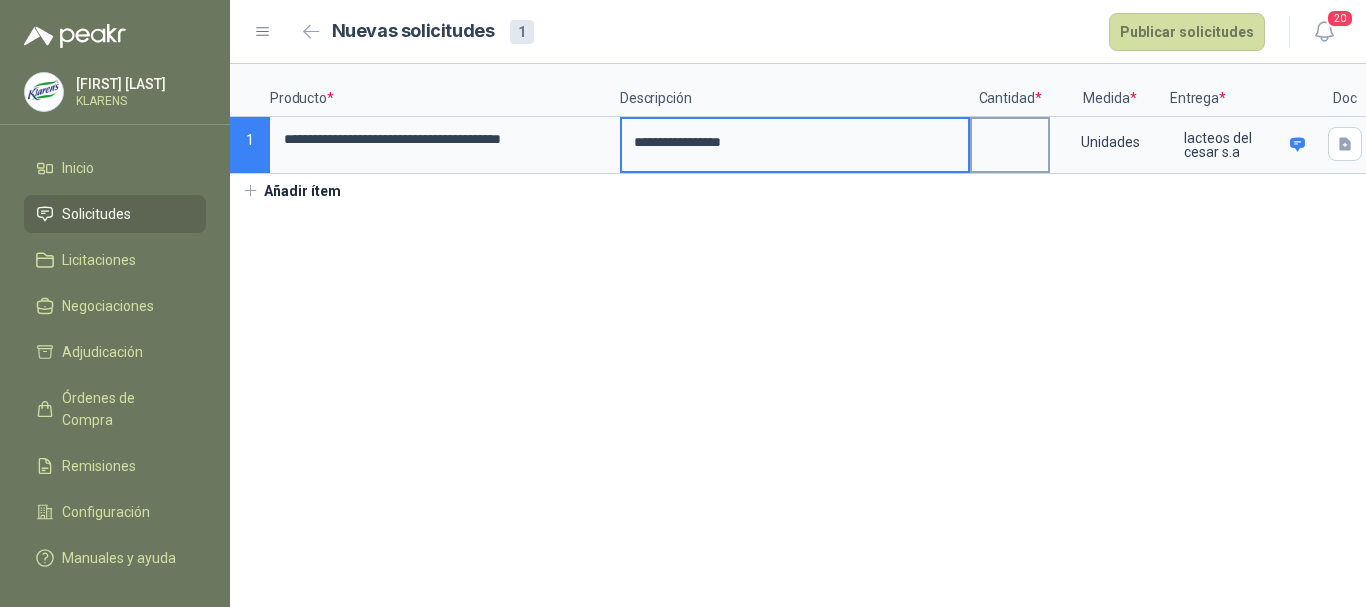 click at bounding box center (1010, 138) 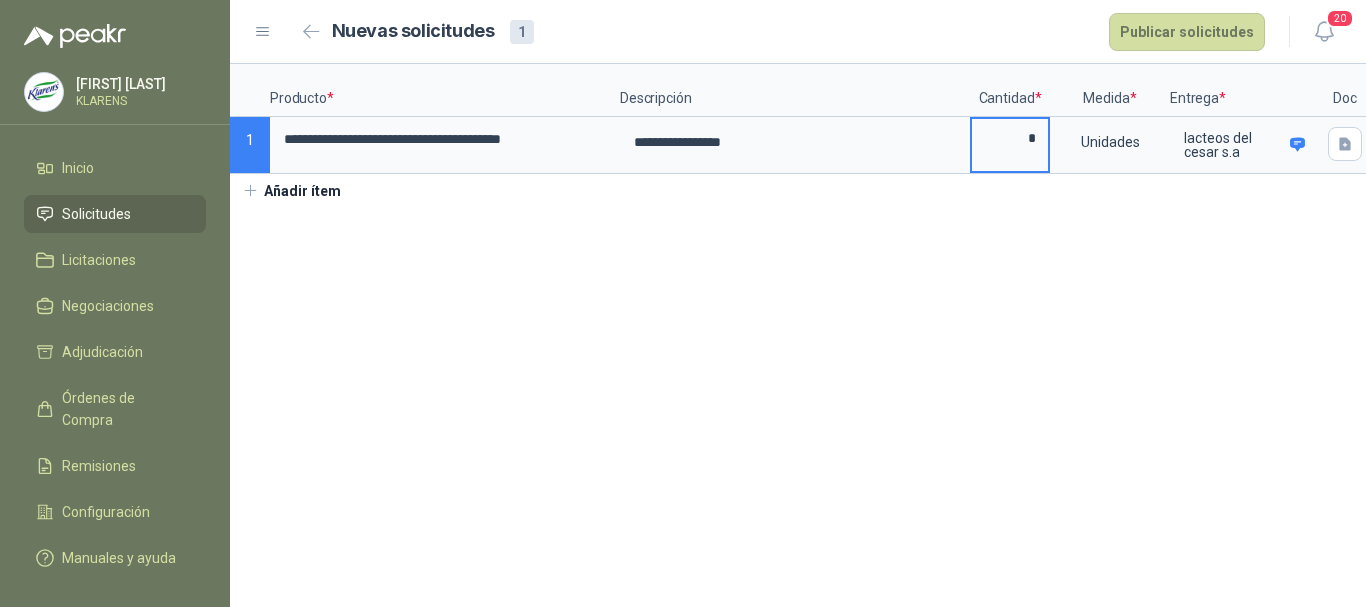 scroll, scrollTop: 0, scrollLeft: 57, axis: horizontal 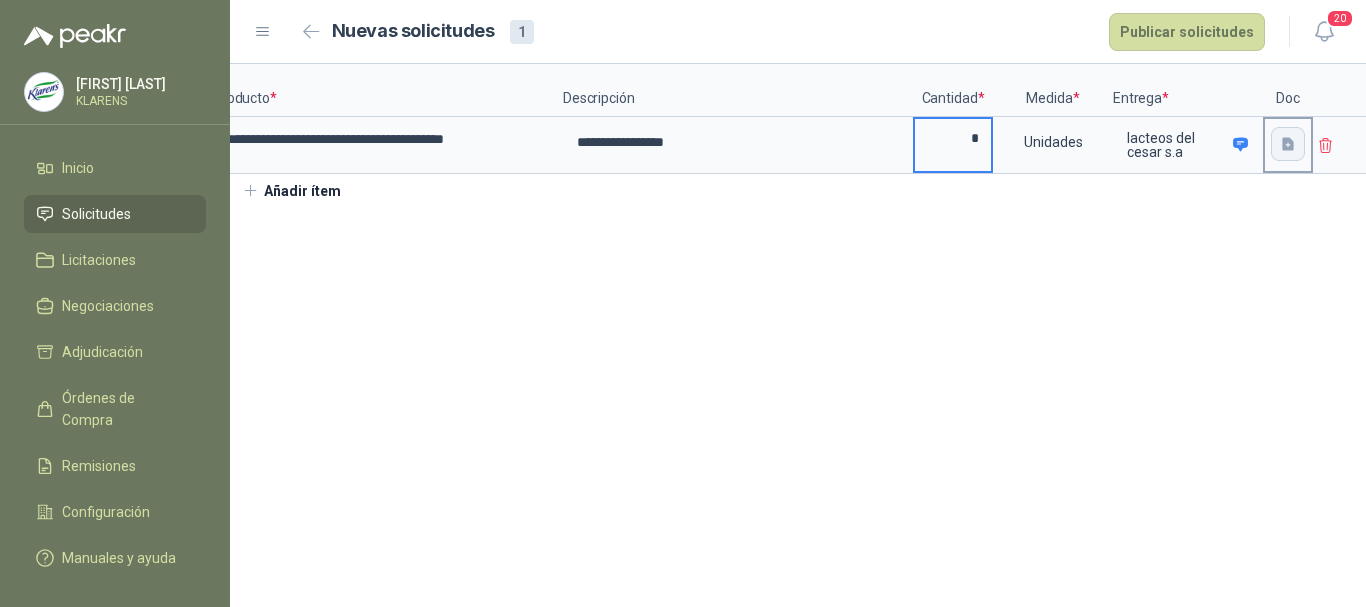 type on "*" 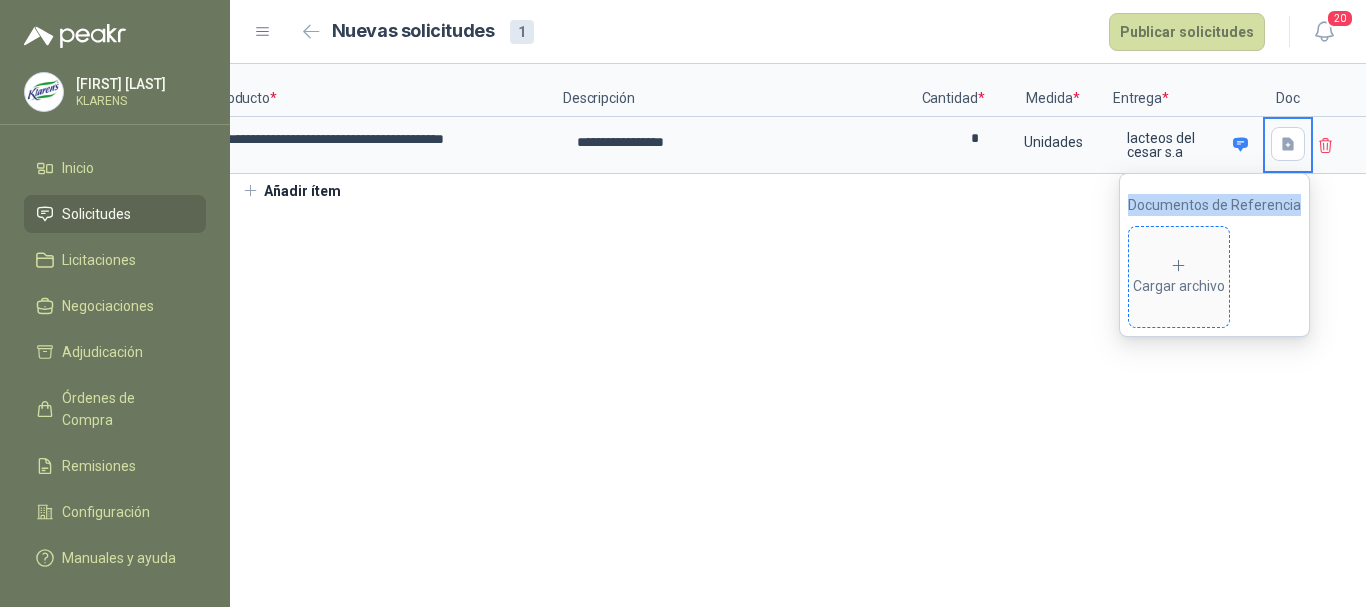 click on "Cargar archivo" at bounding box center [1179, 277] 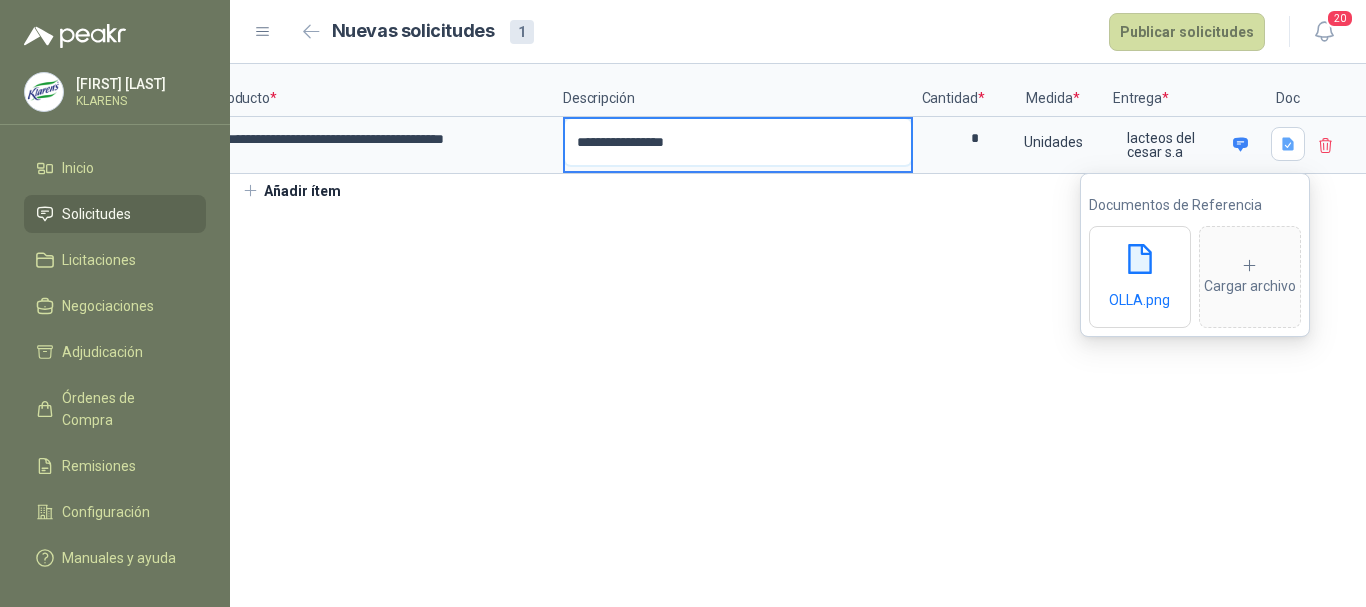 click on "**********" at bounding box center (738, 142) 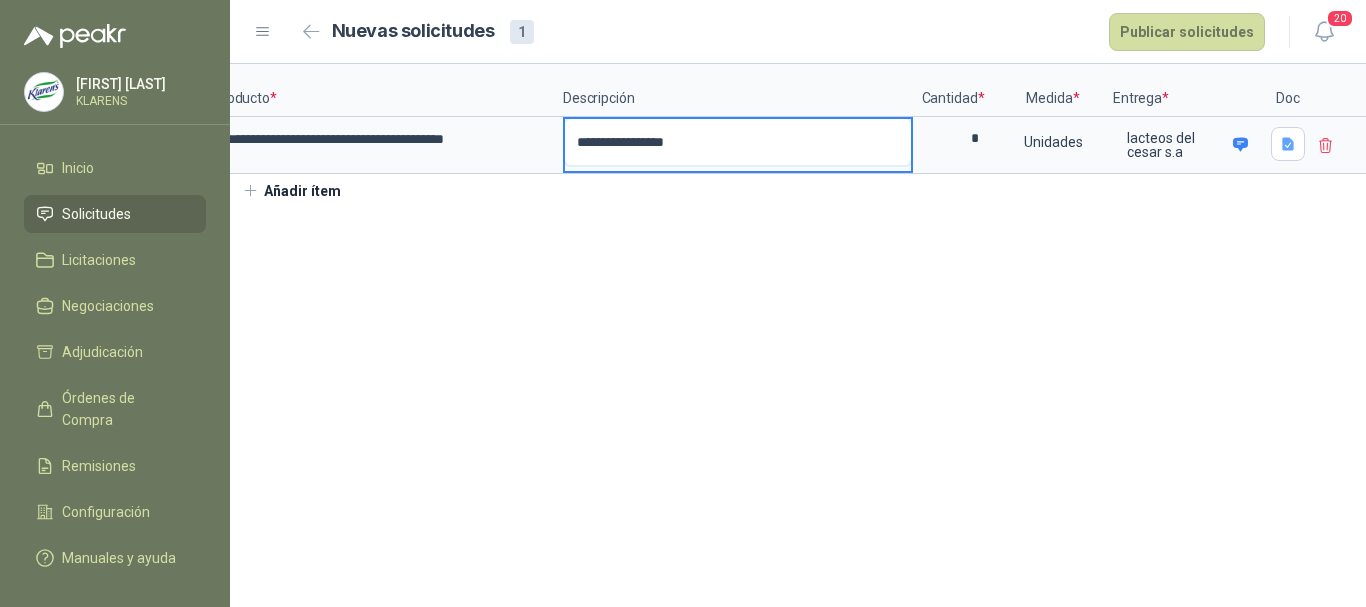type 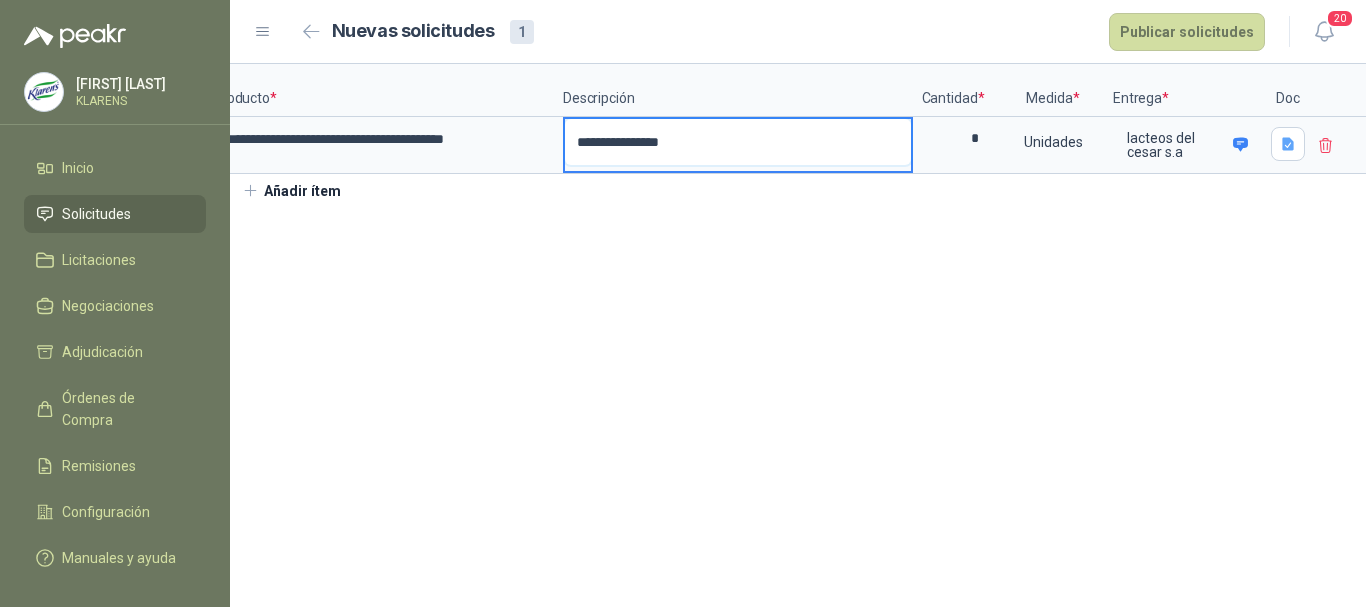 type 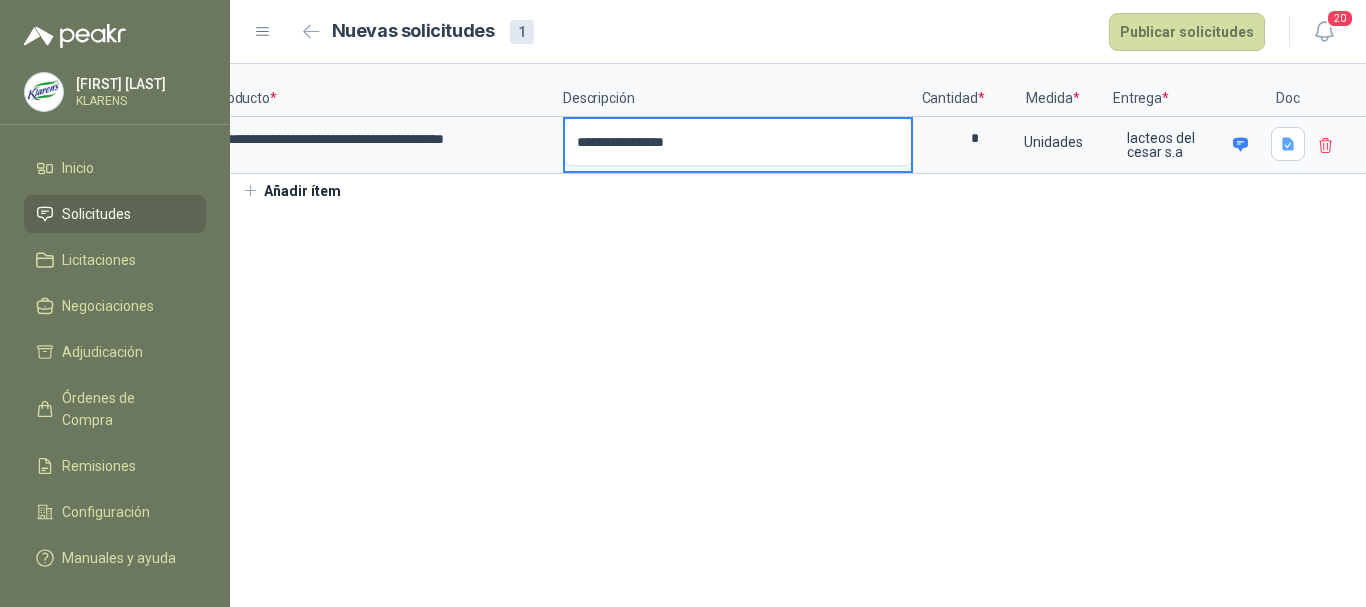 type 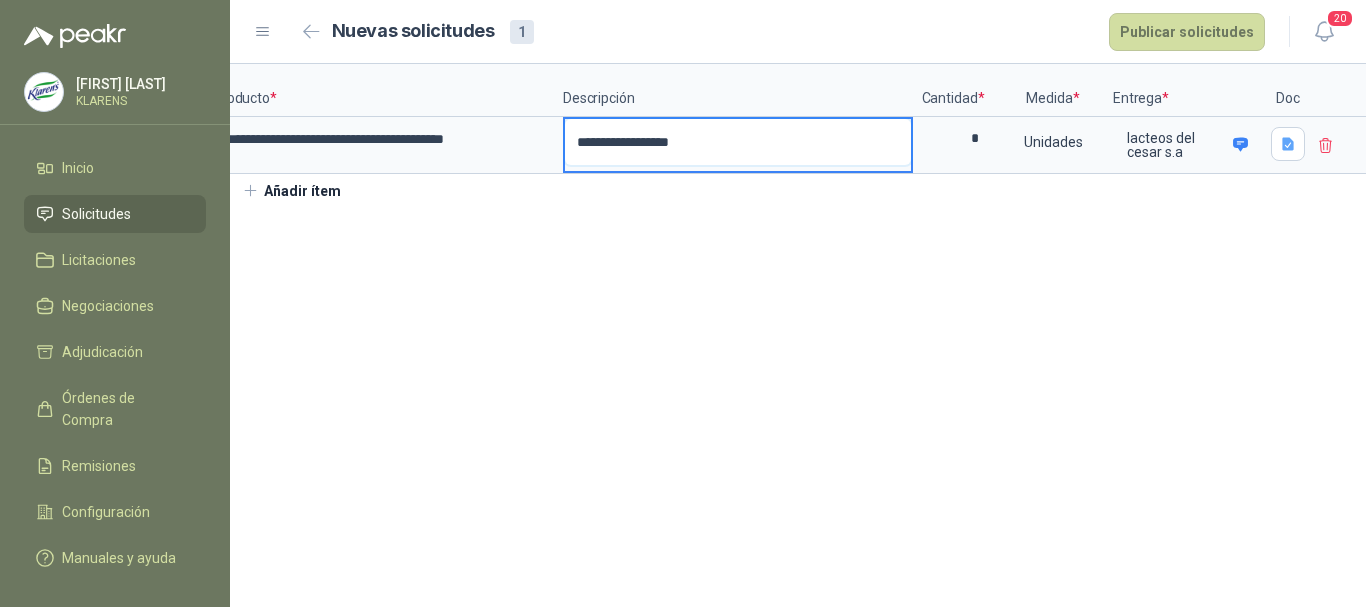 type 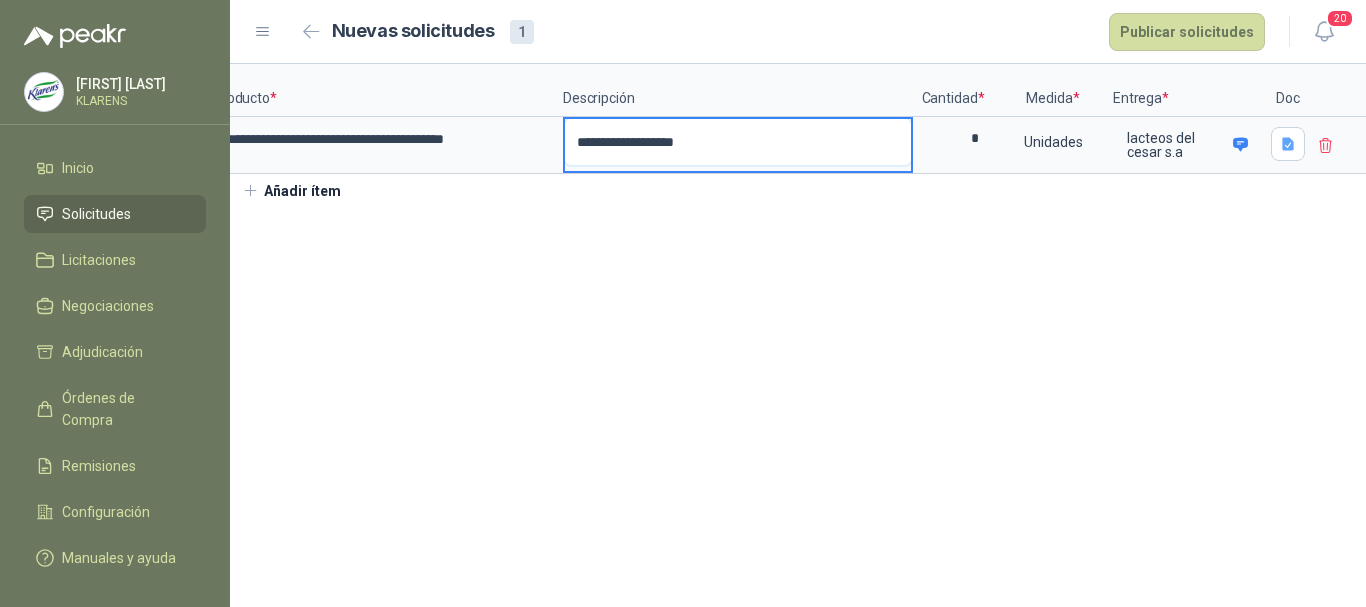 type 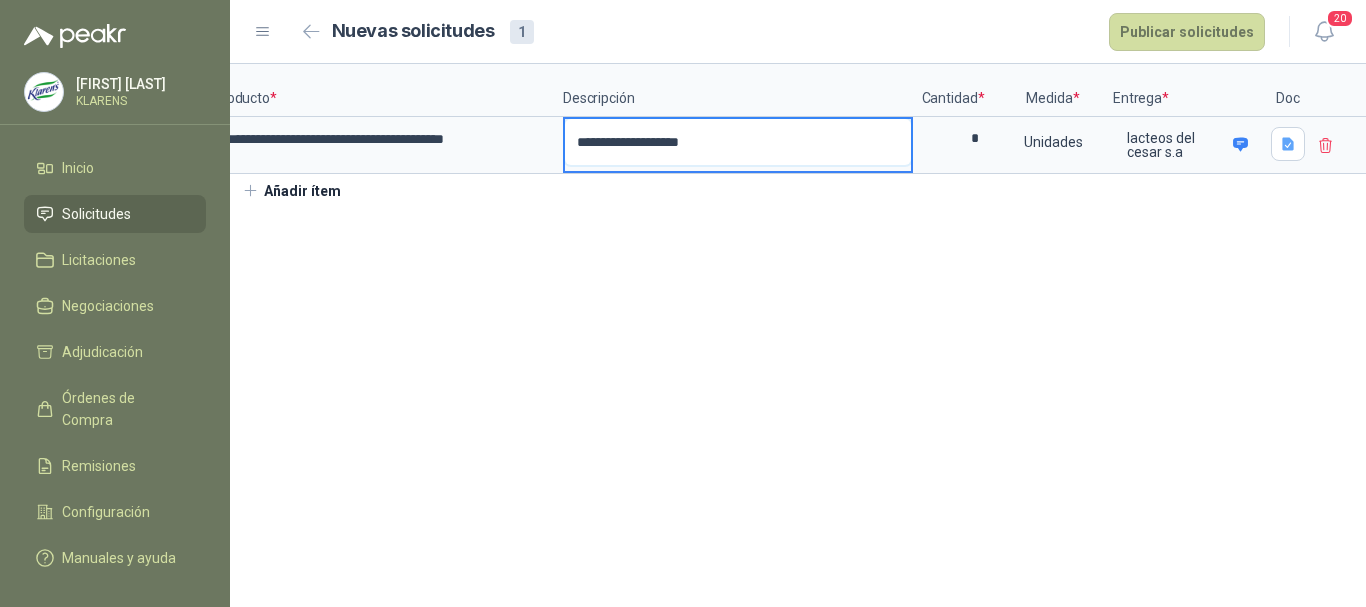type 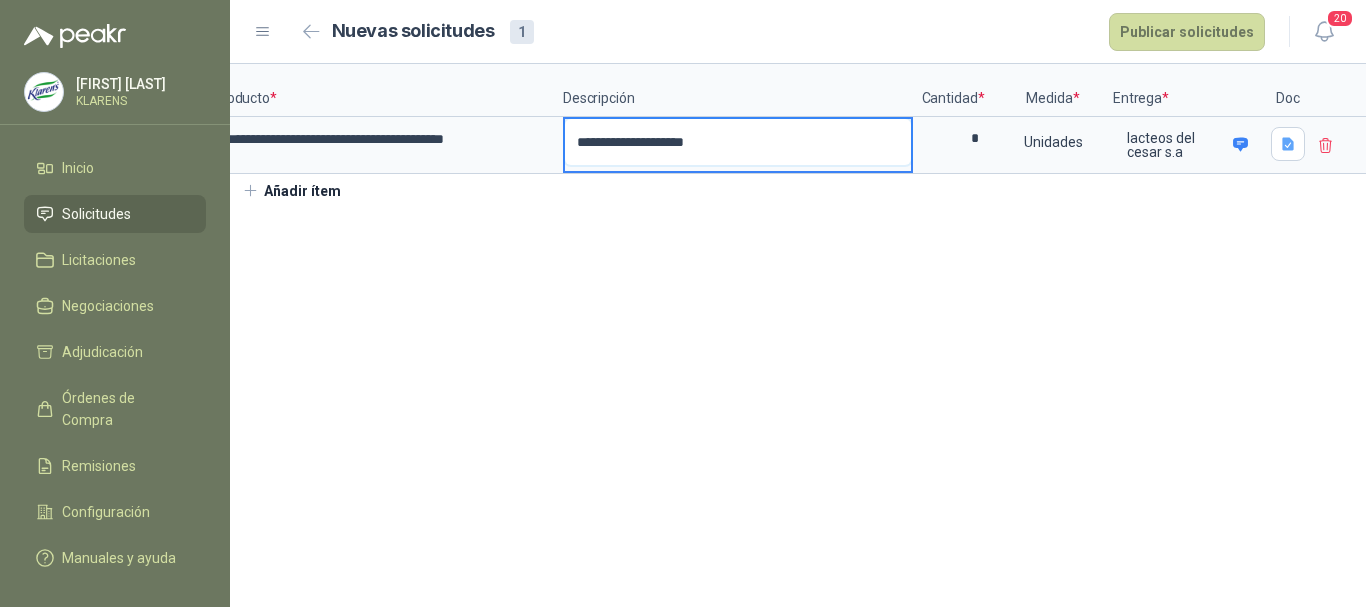type 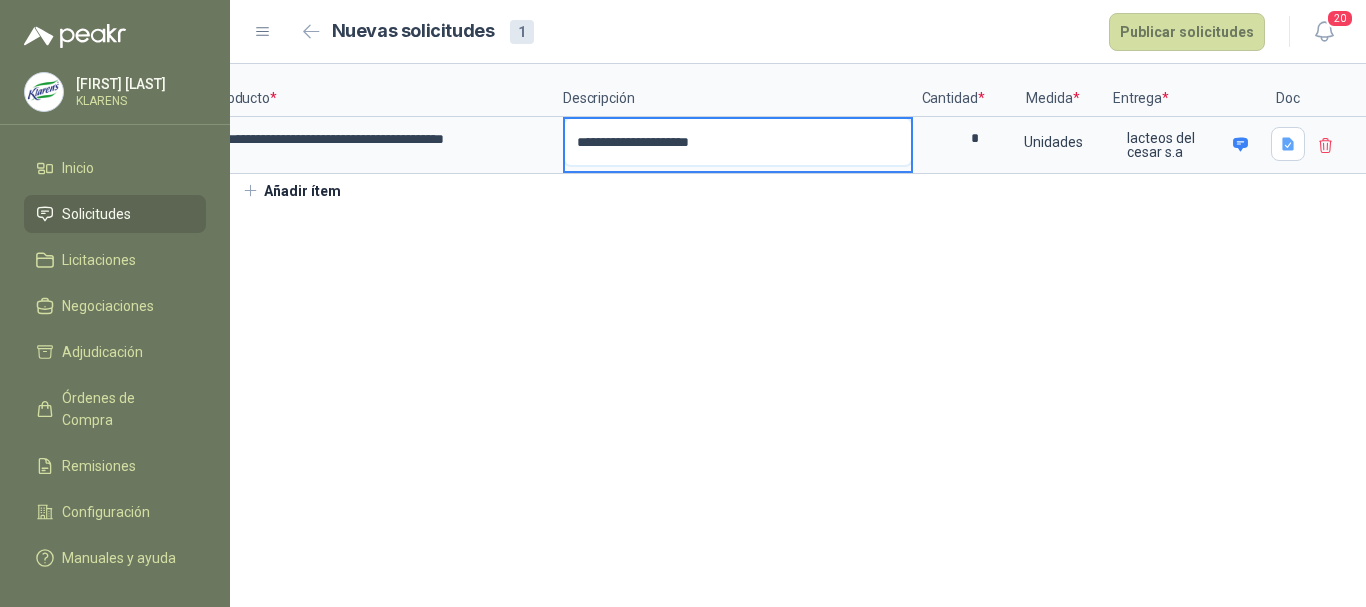 type 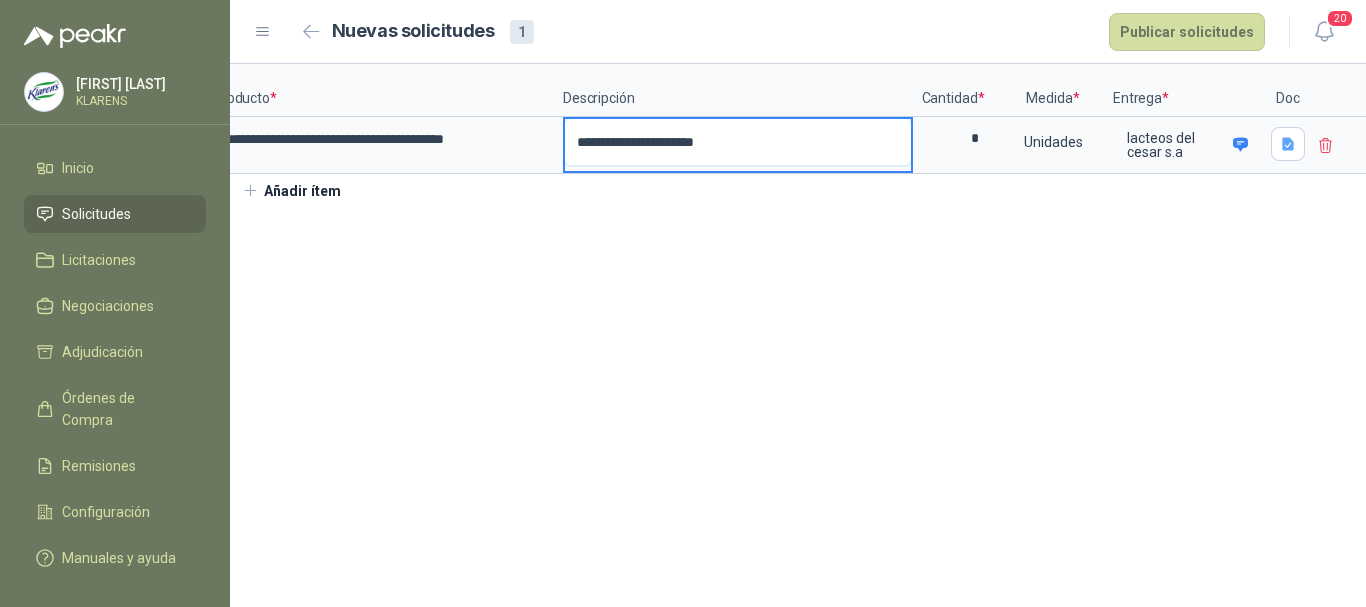 type 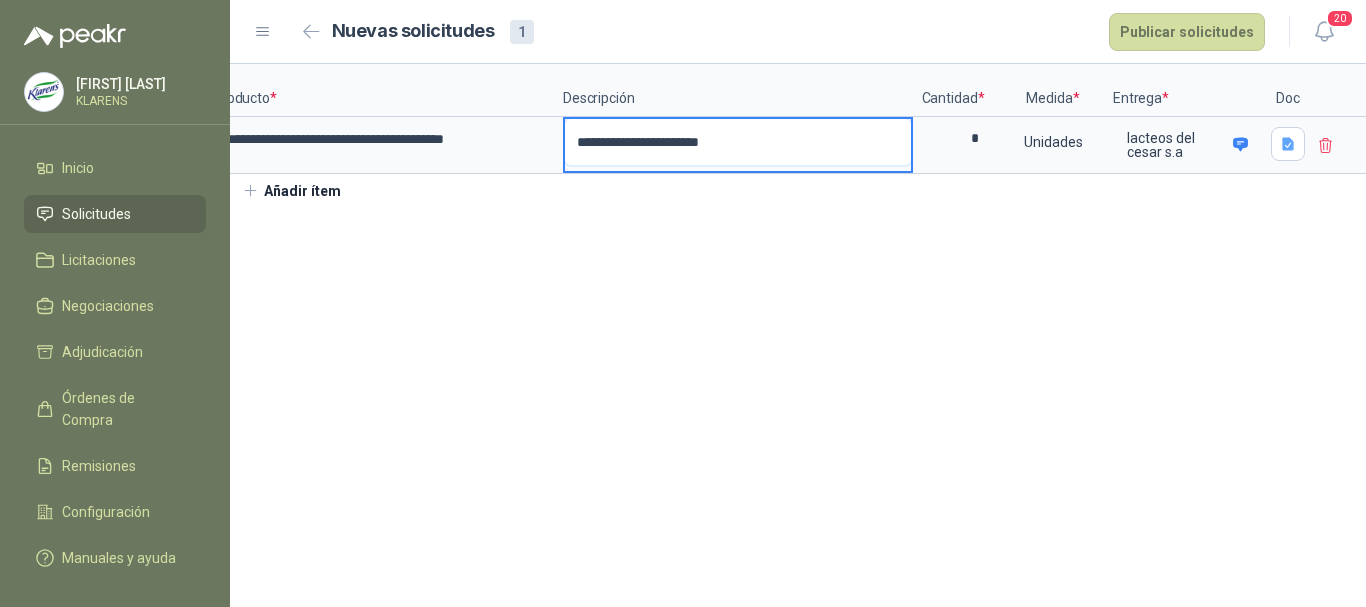 type 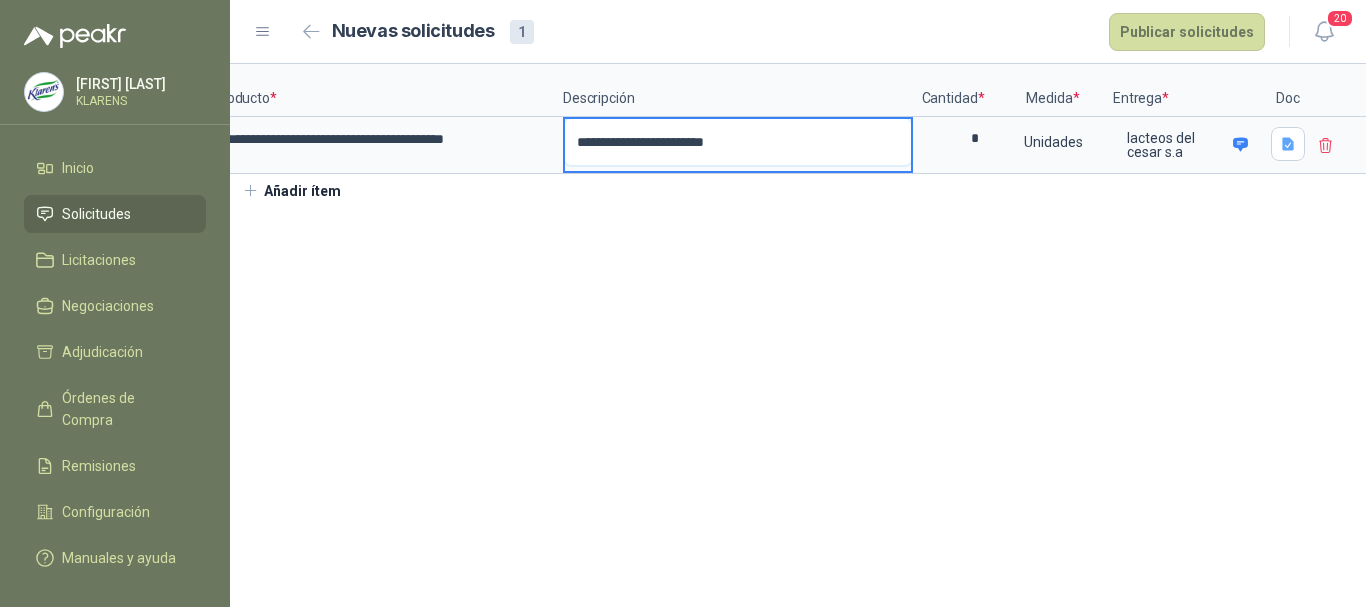 type 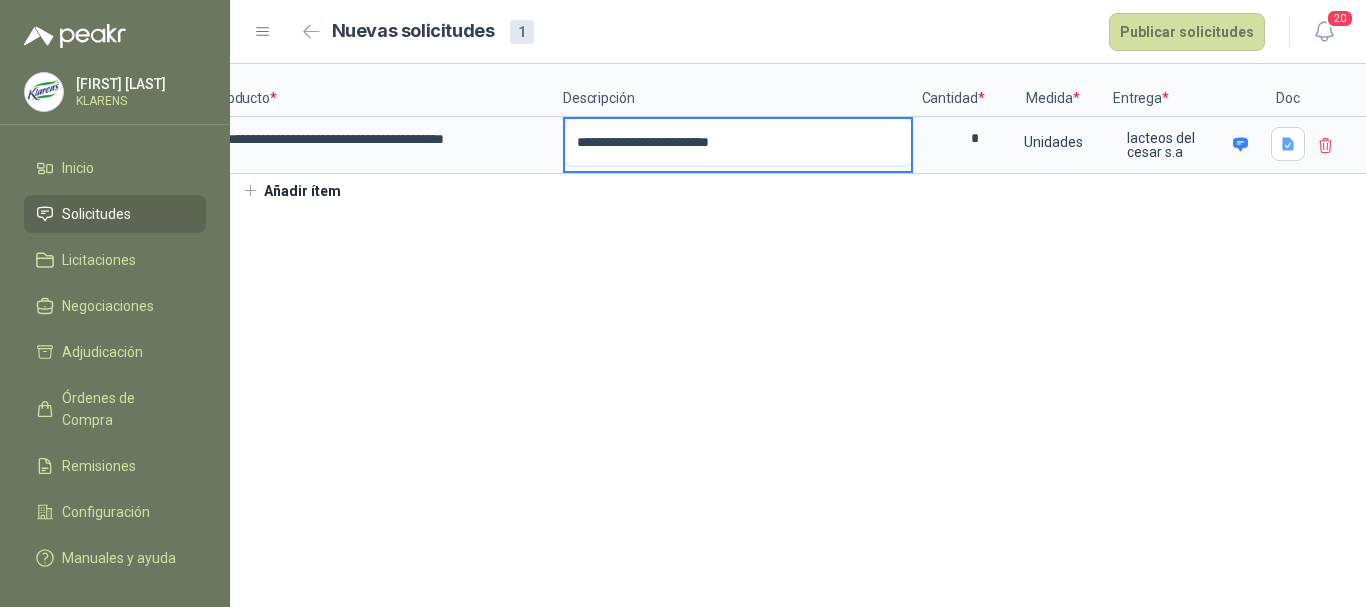 type 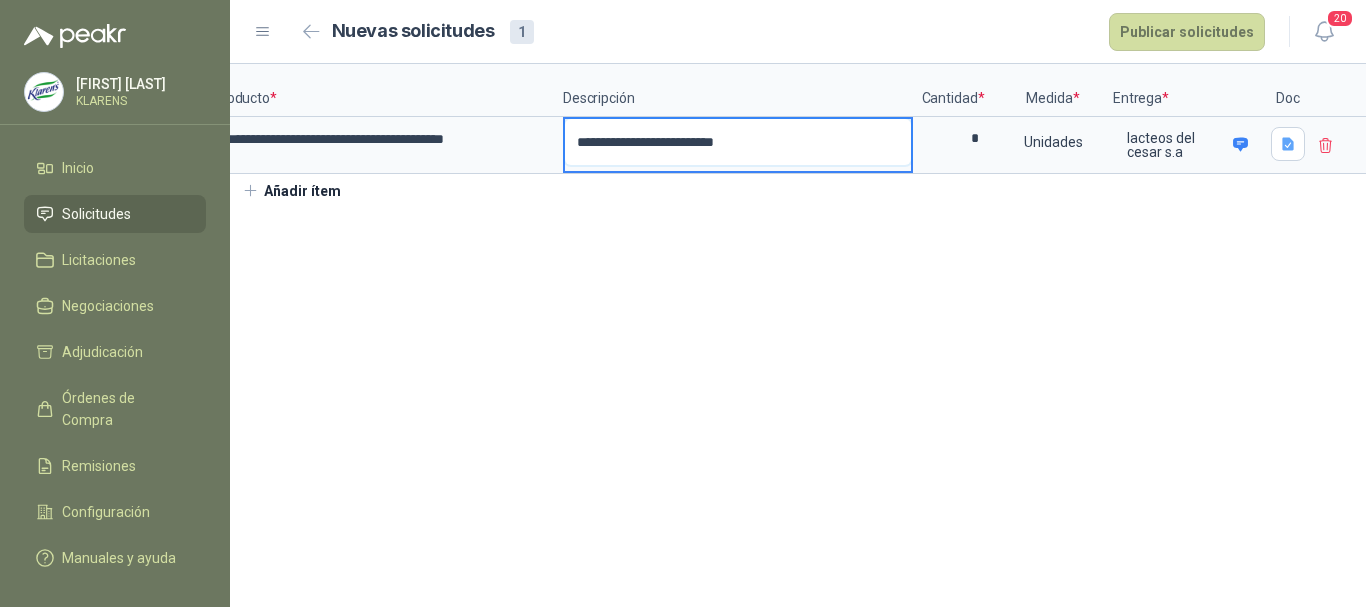 type 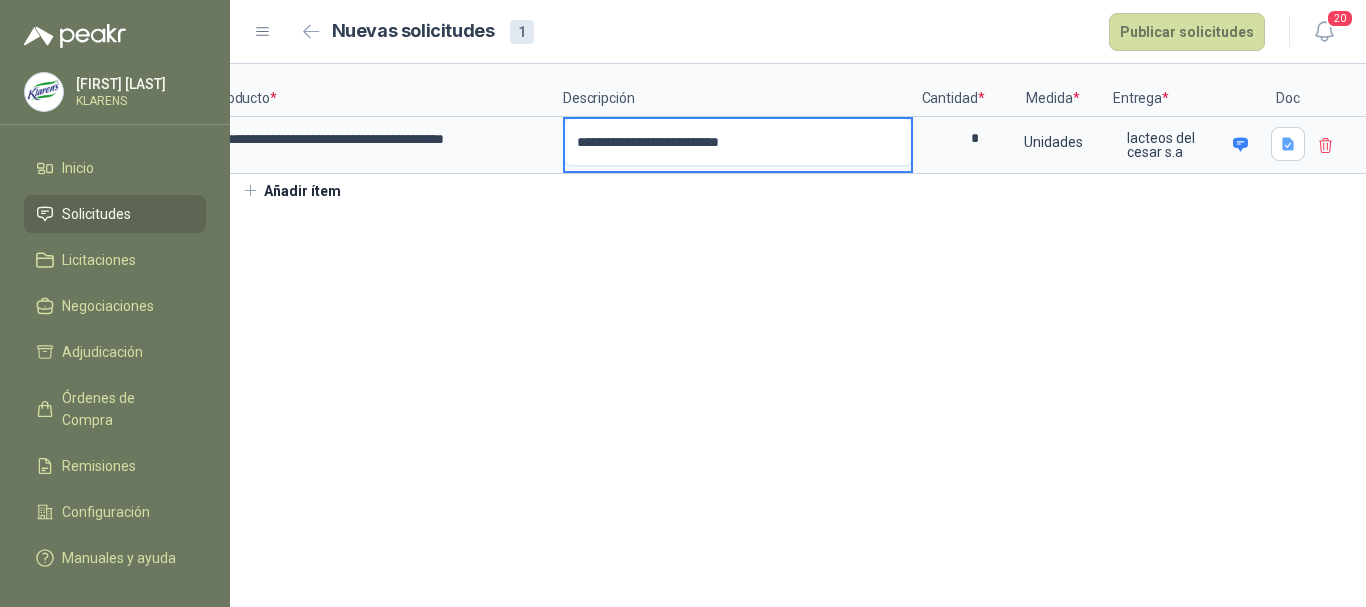 type 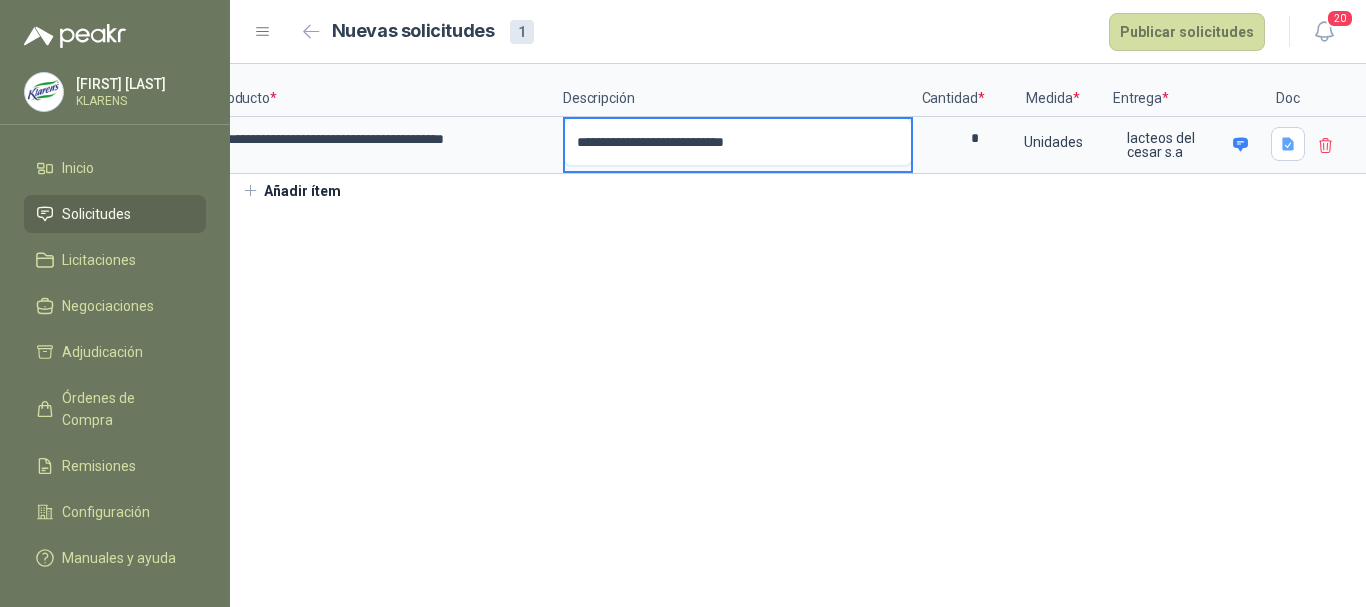 type 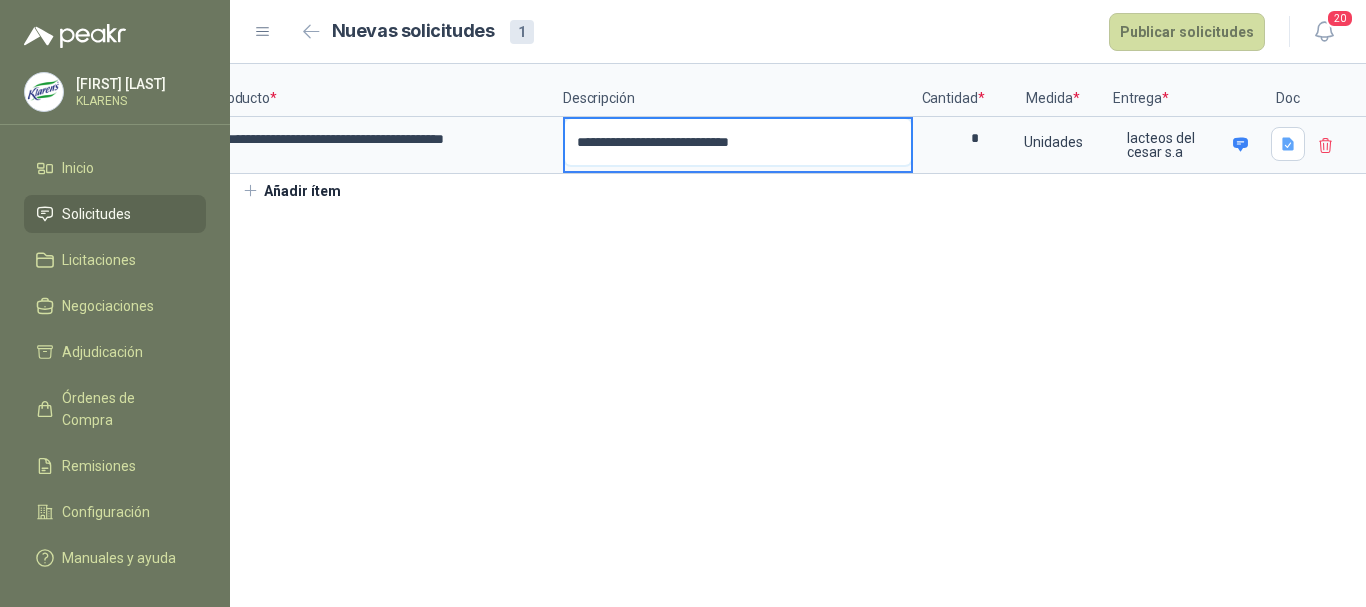 type 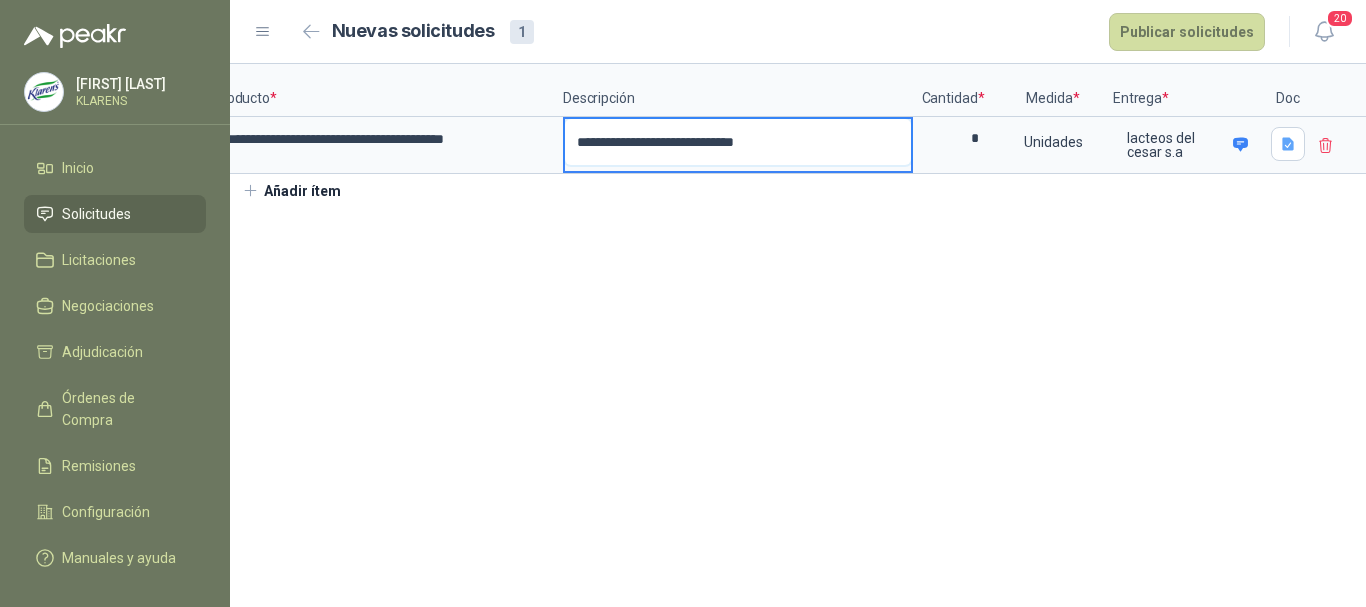 type 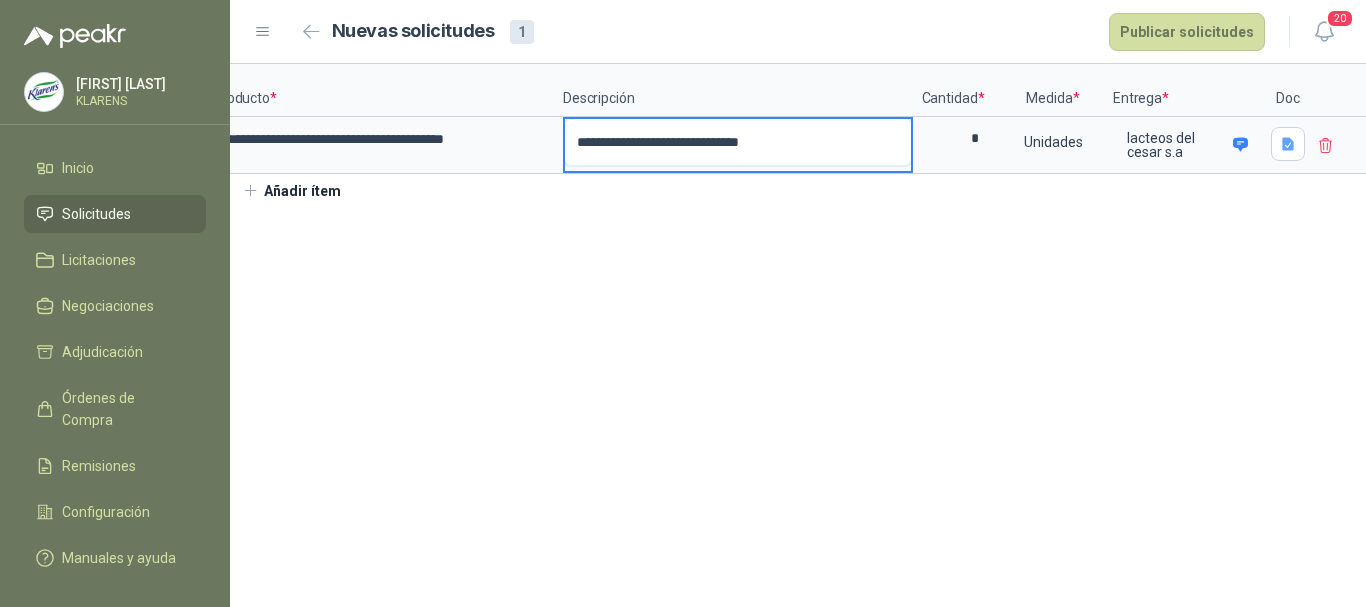 type 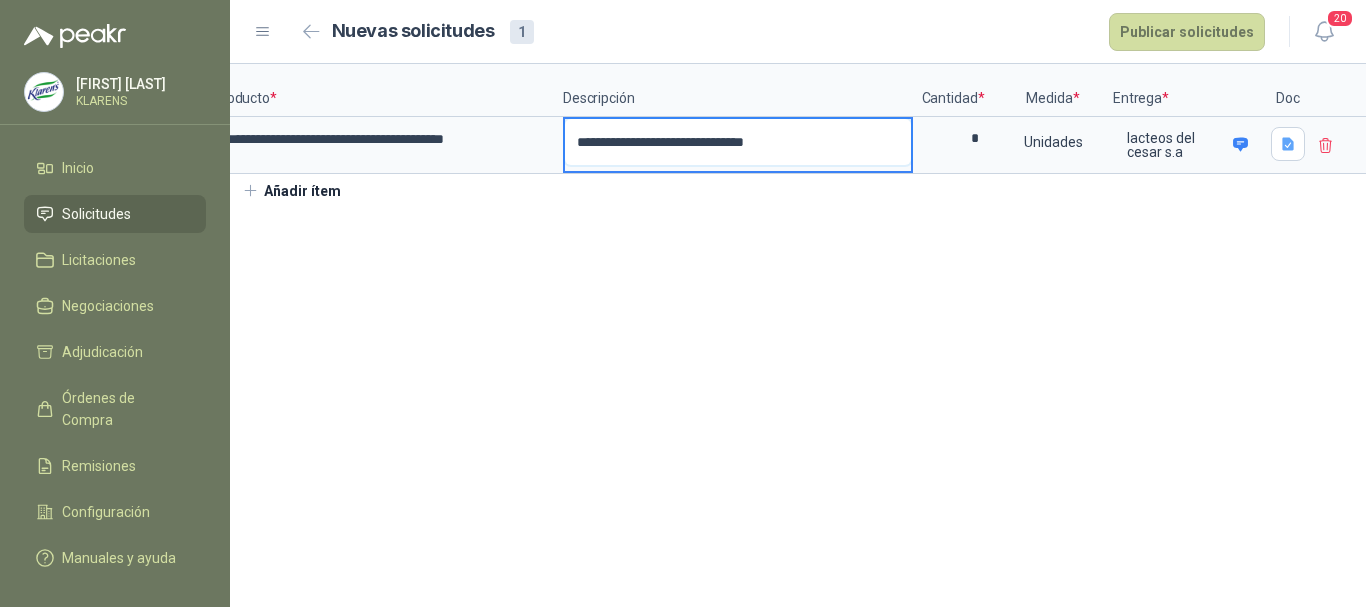 type 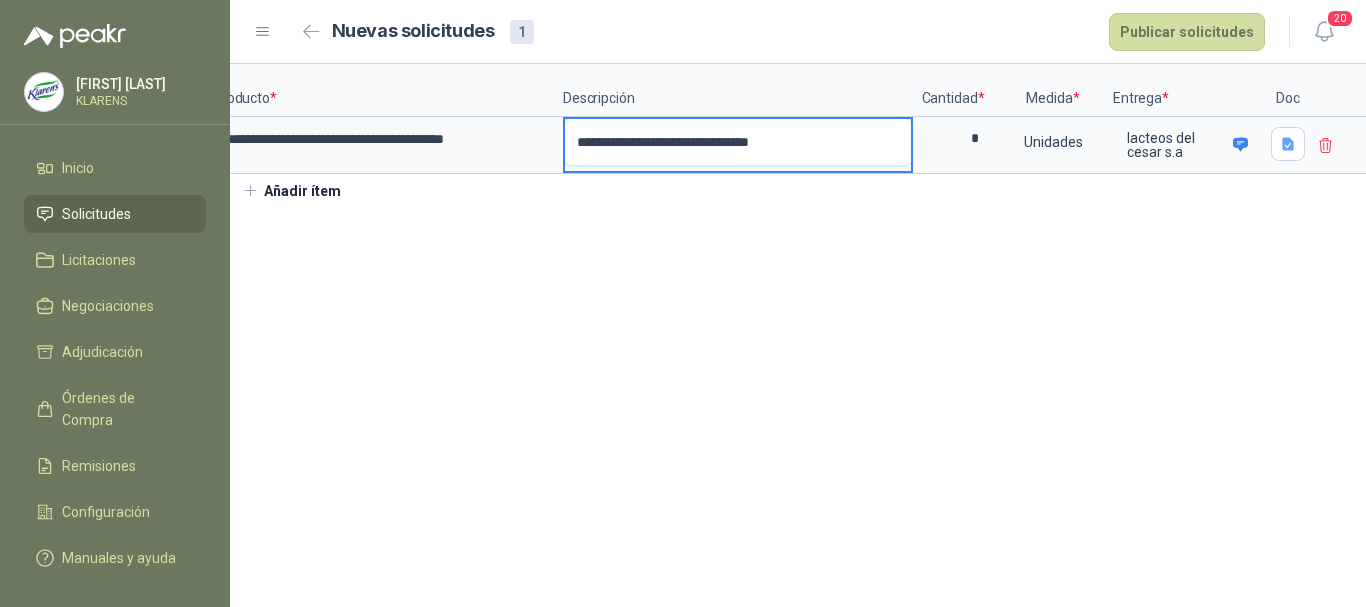 type 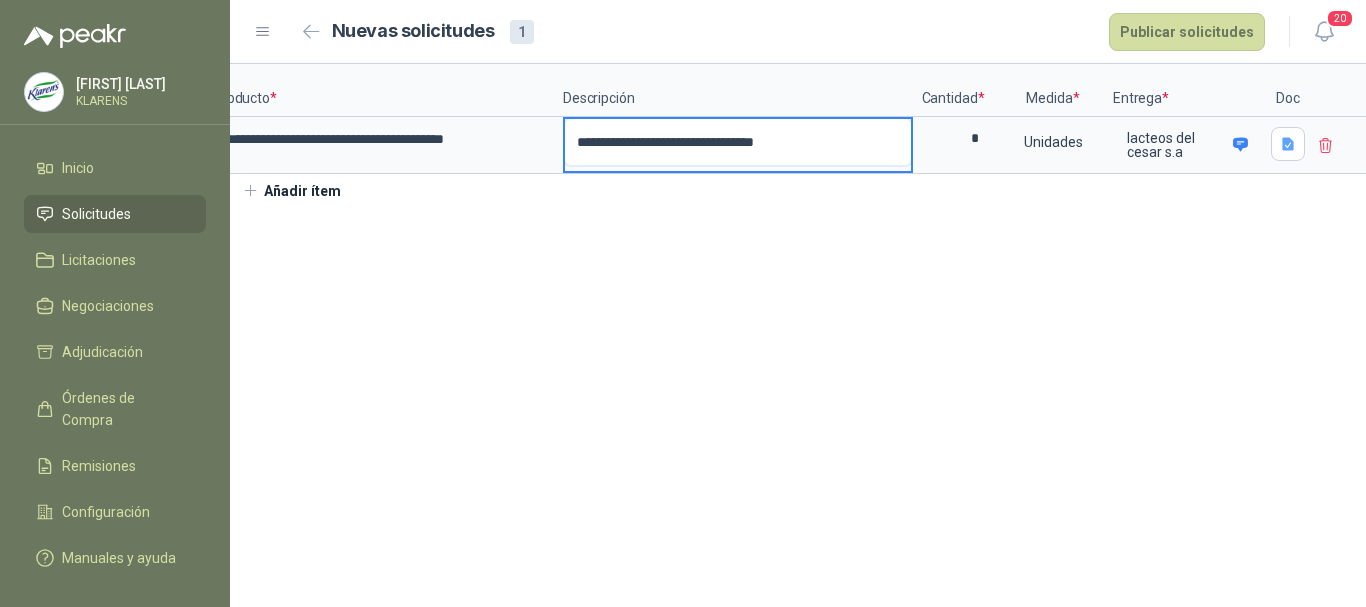 type 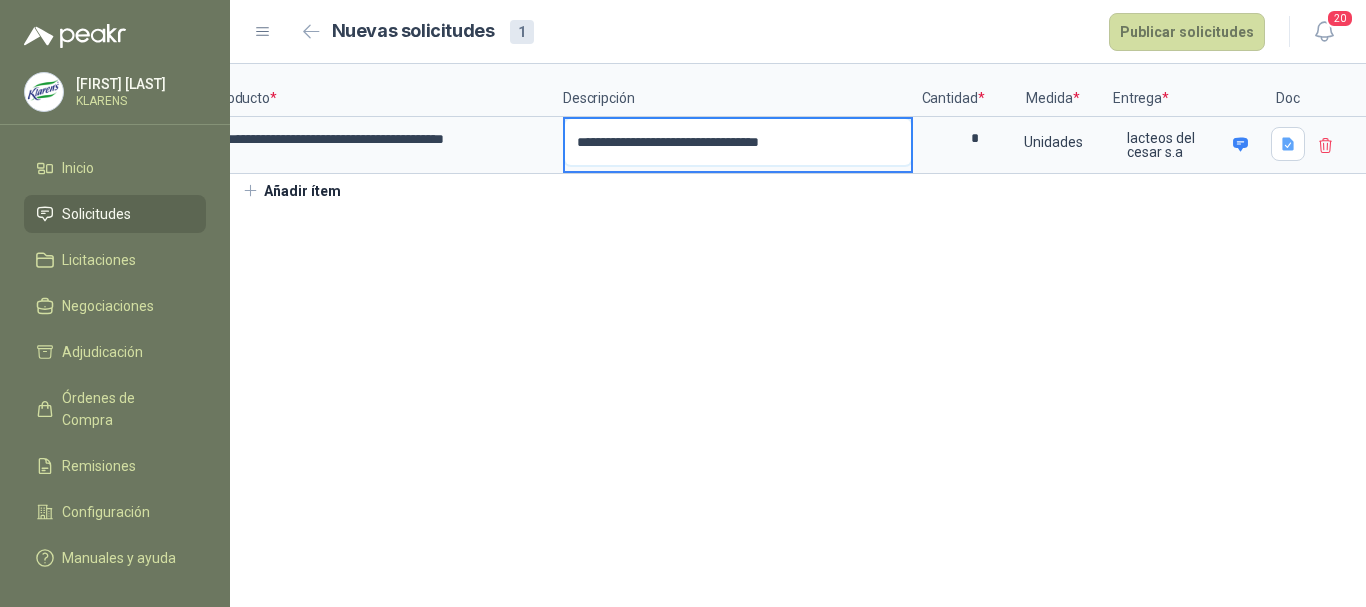 type 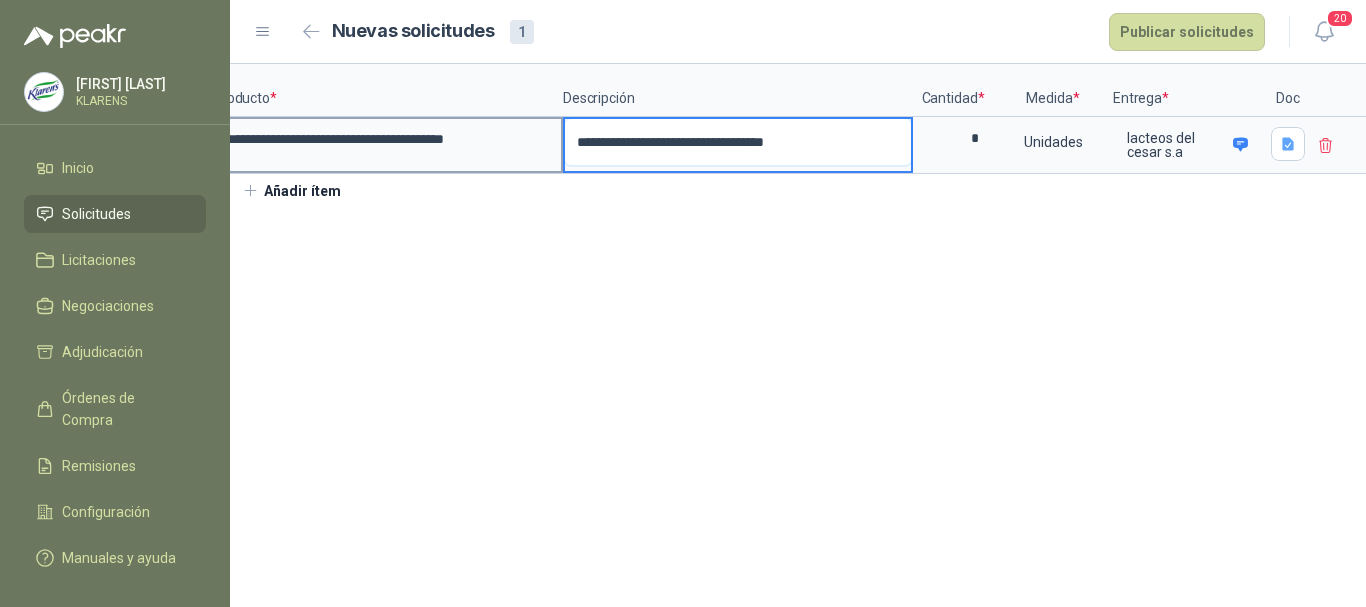 type on "**********" 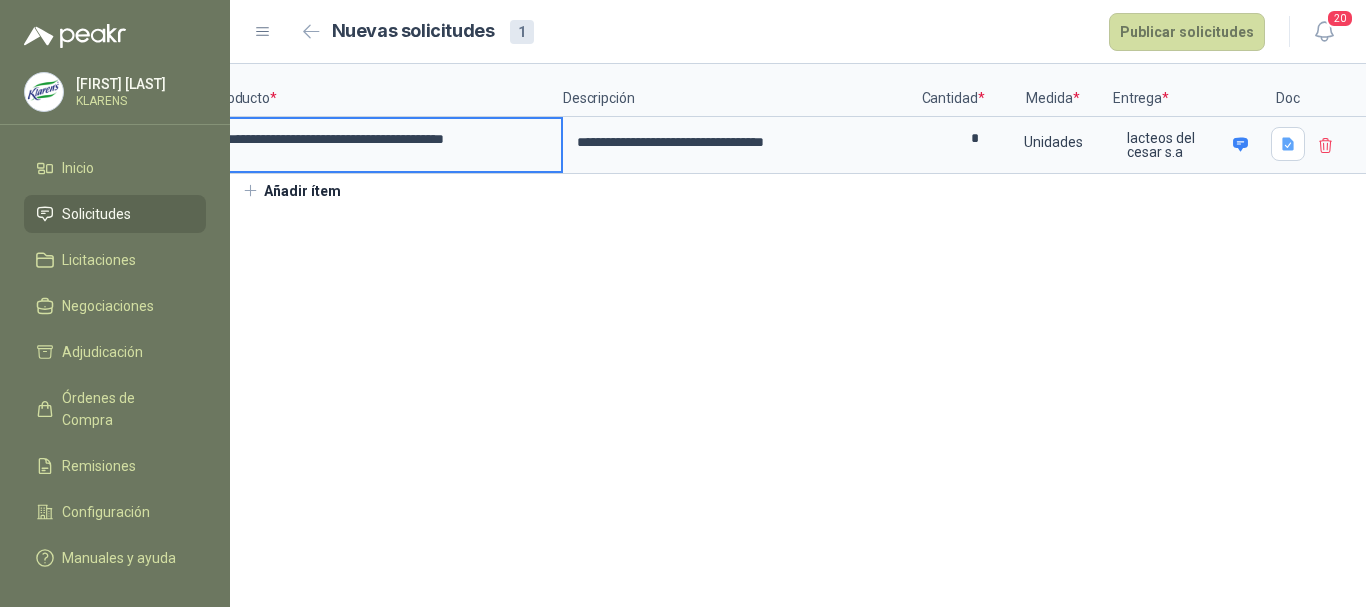 click on "**********" at bounding box center (388, 139) 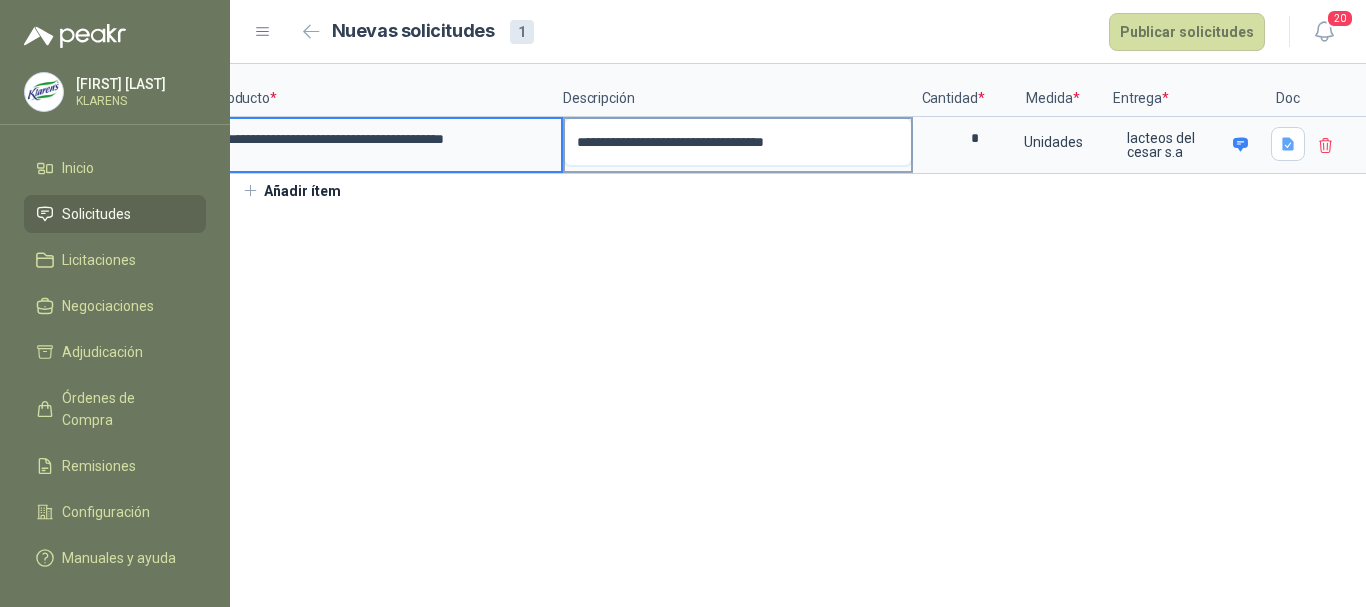 click on "**********" at bounding box center [738, 142] 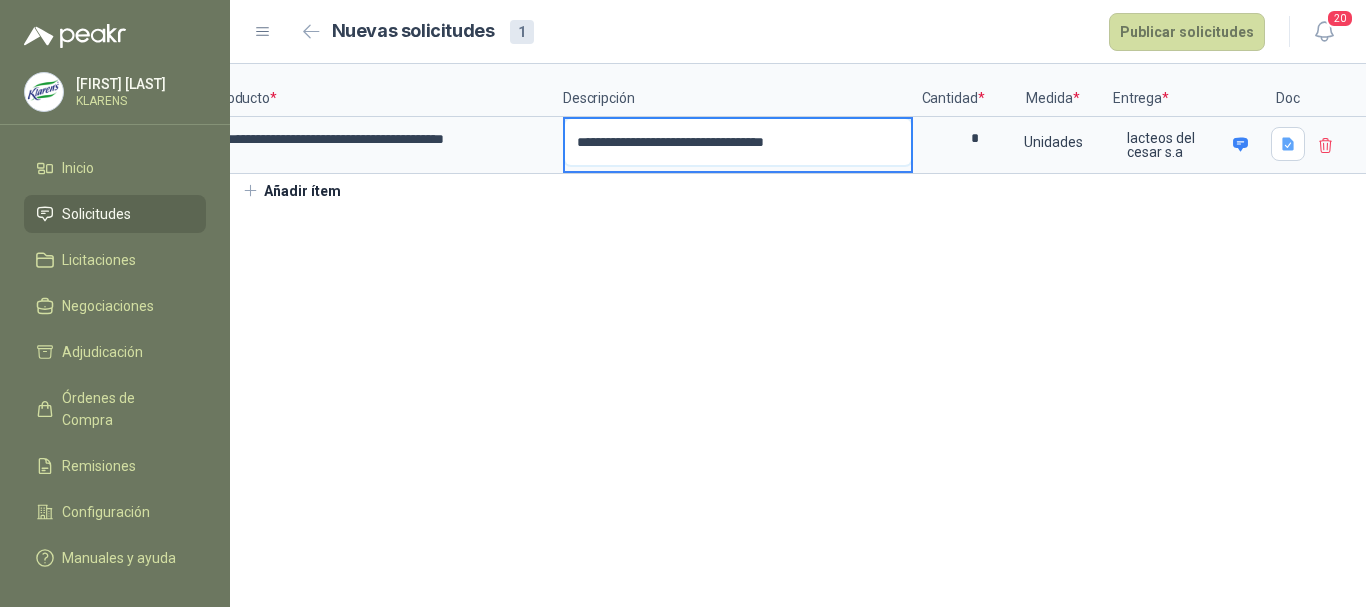 click on "**********" at bounding box center [738, 142] 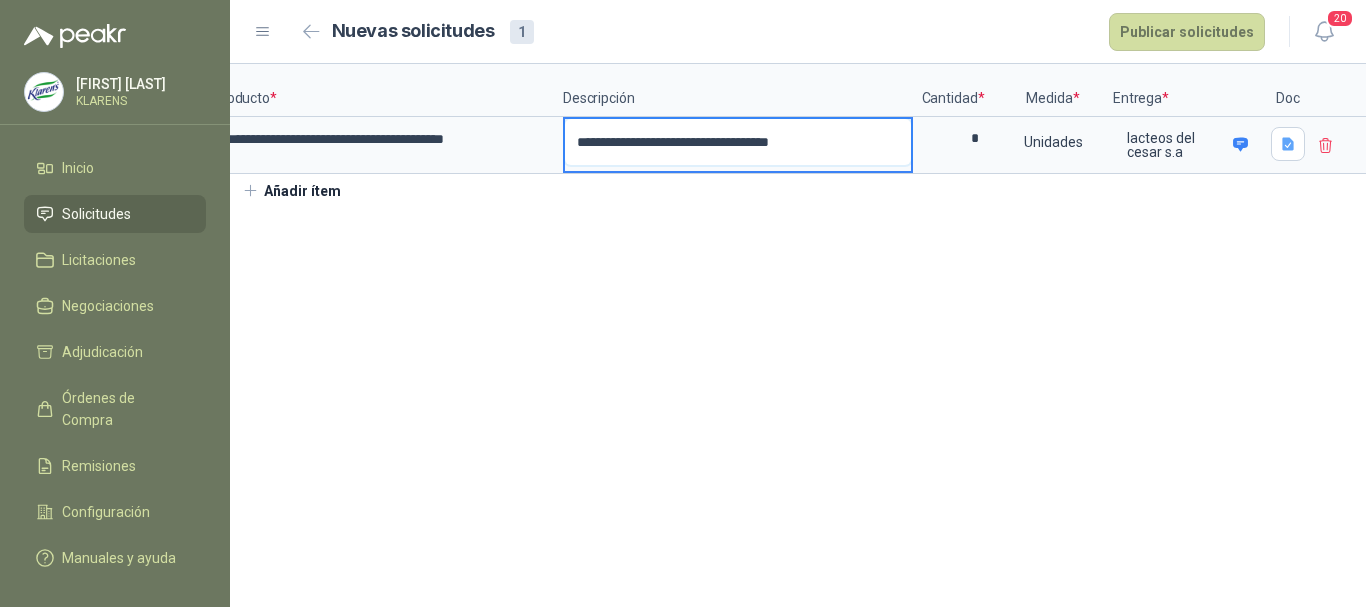 type 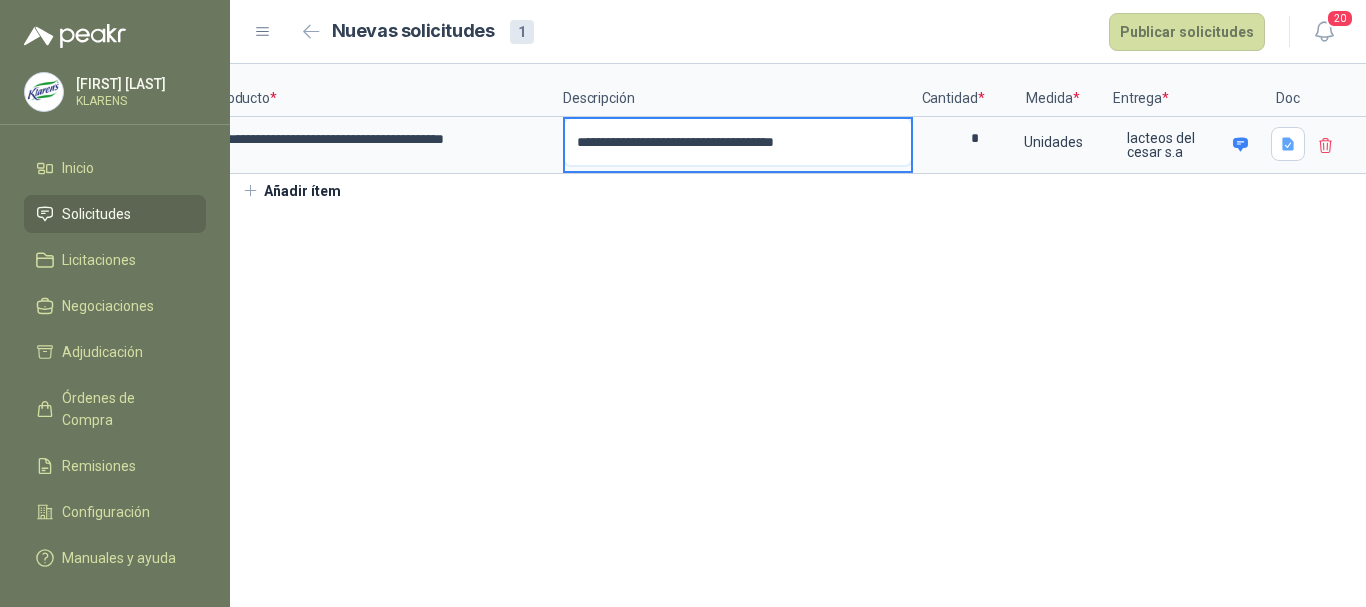 type 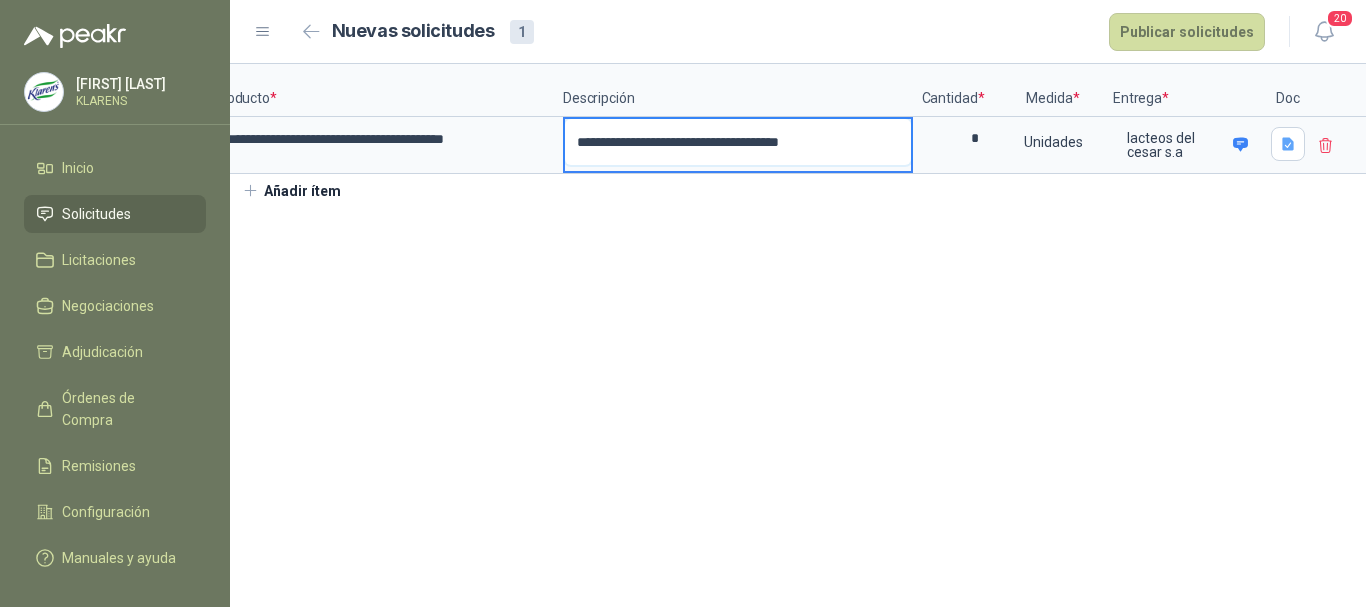 type 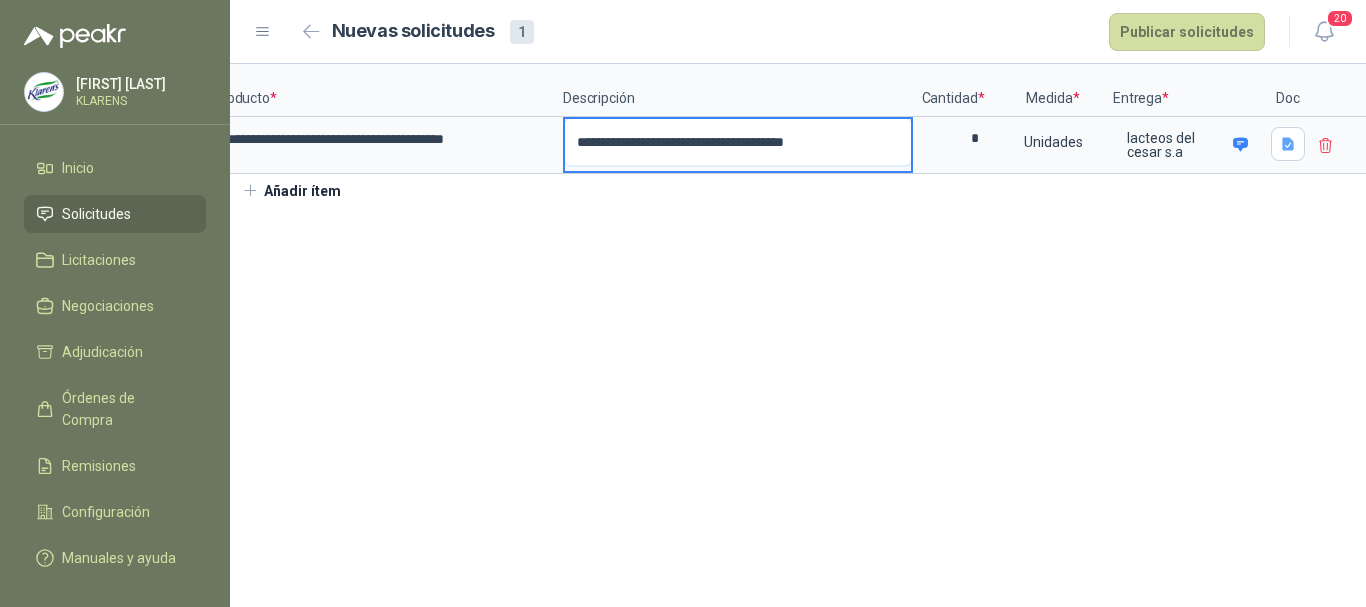 type on "**********" 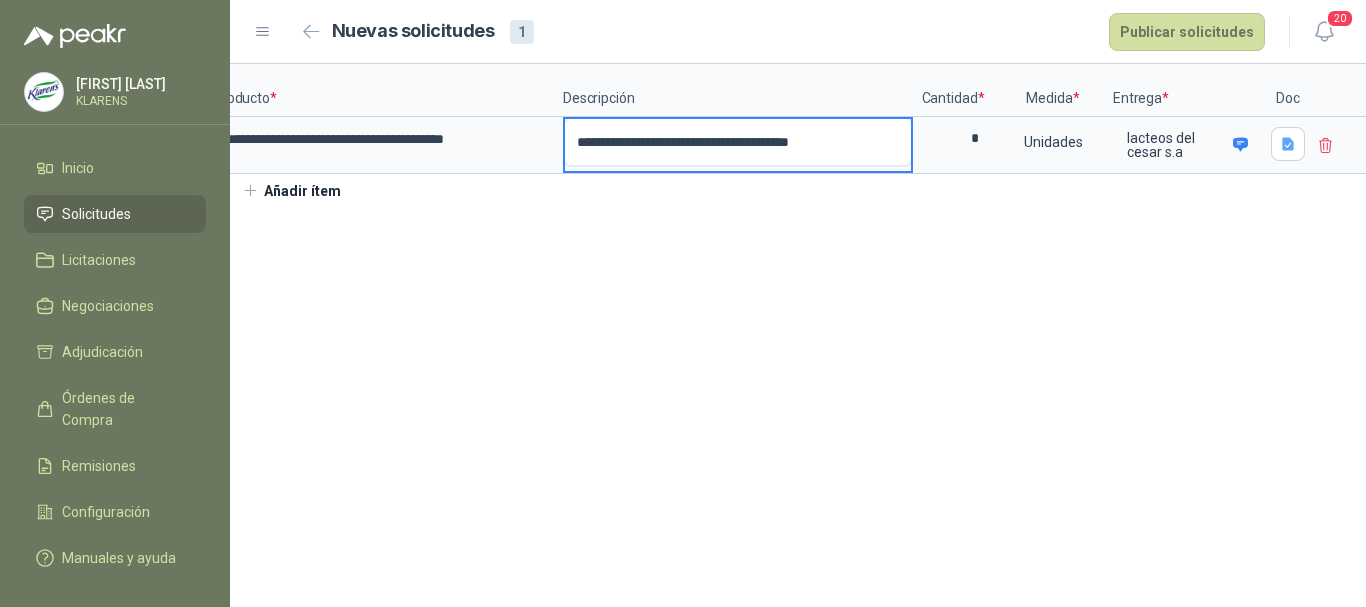 type 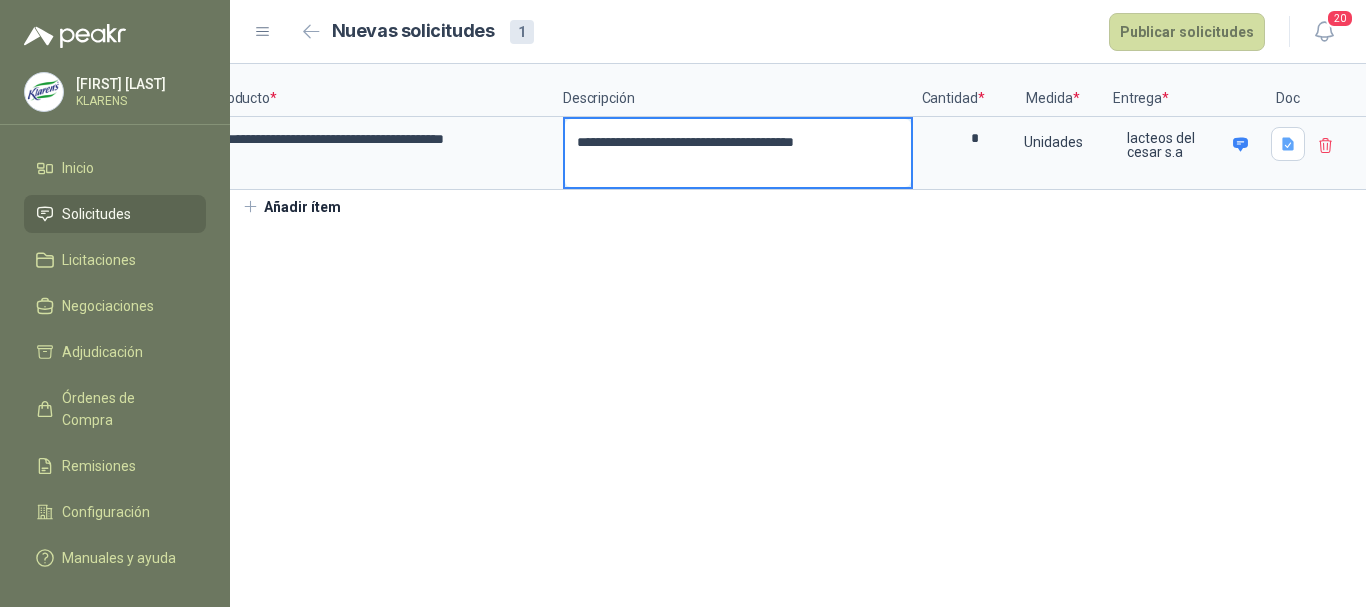 type 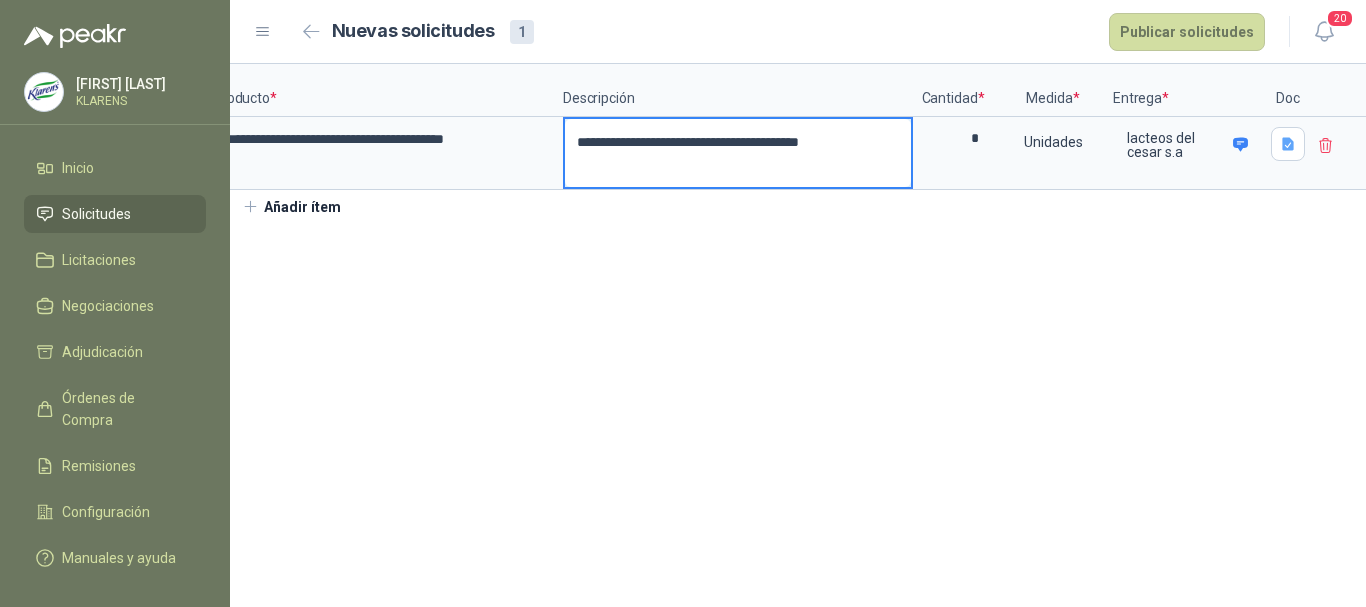 type 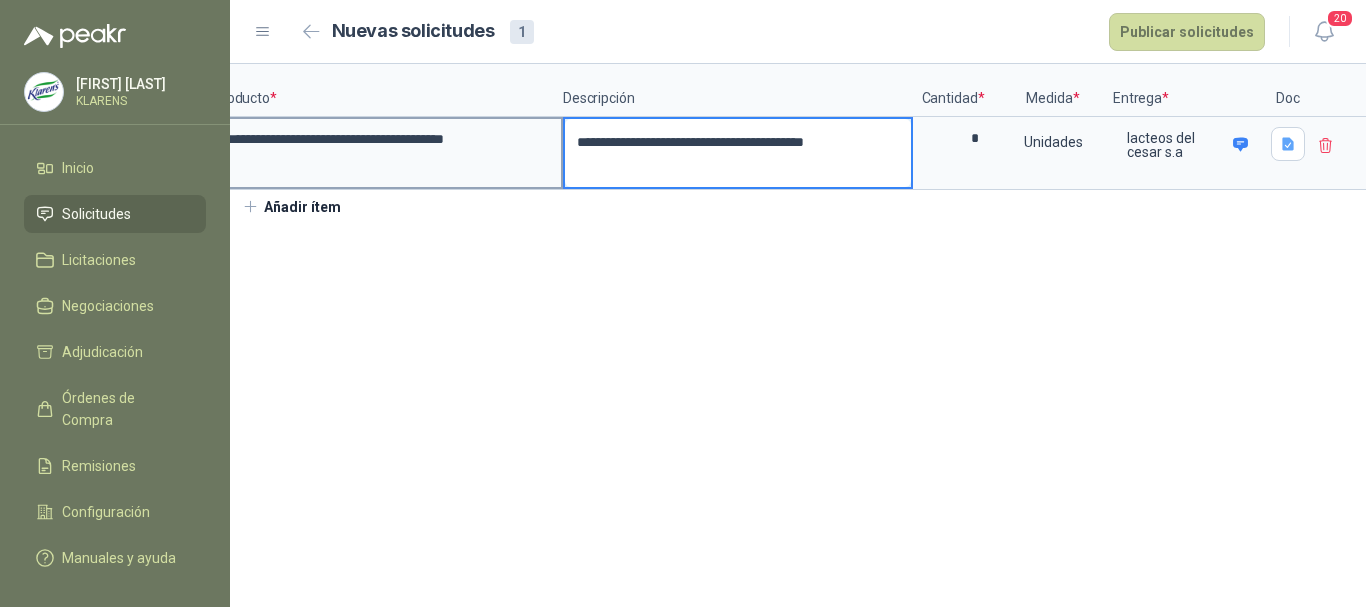 type on "**********" 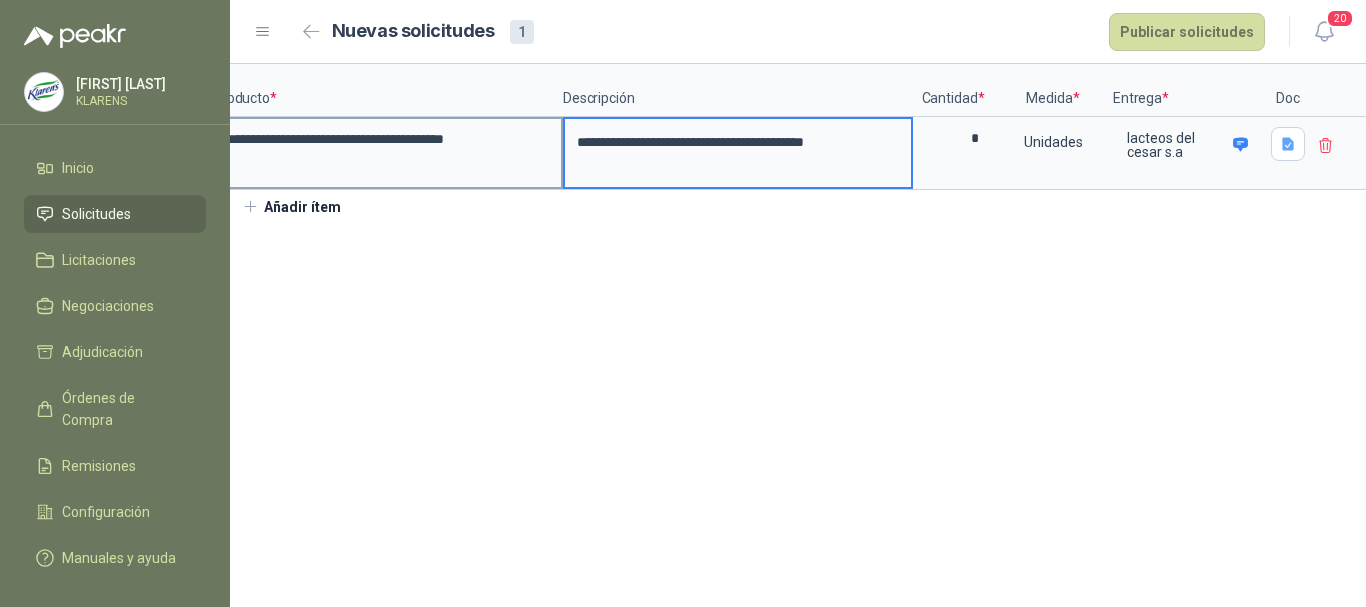 click on "**********" at bounding box center [388, 153] 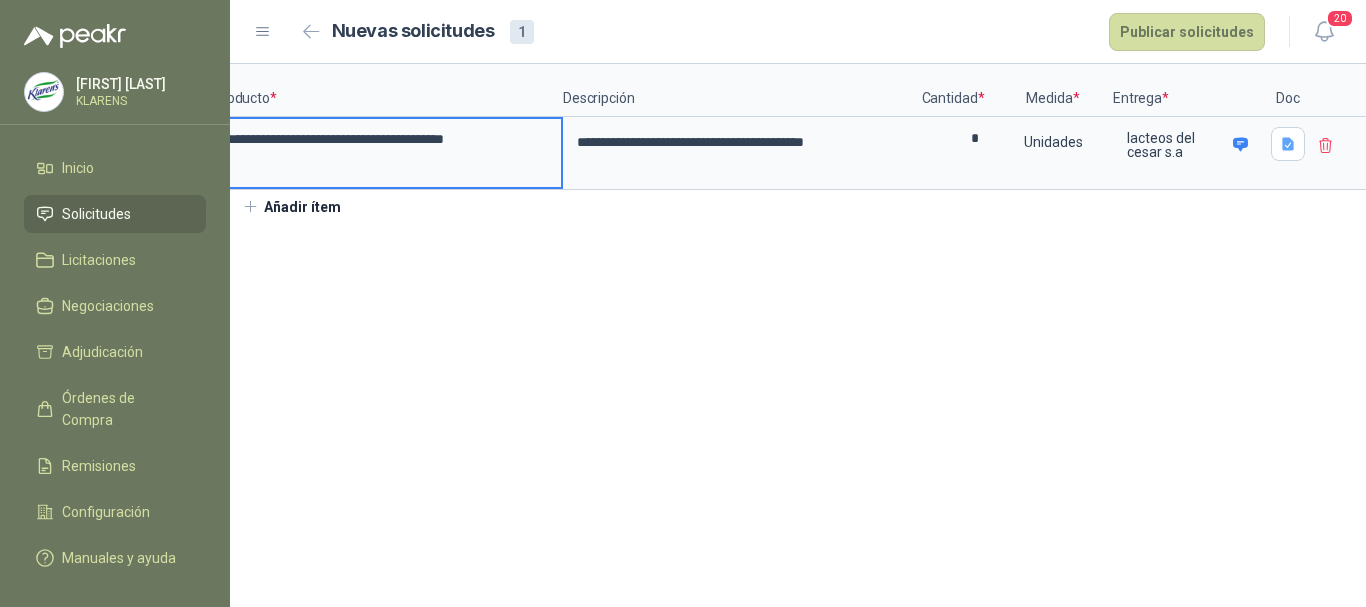 scroll, scrollTop: 0, scrollLeft: 42, axis: horizontal 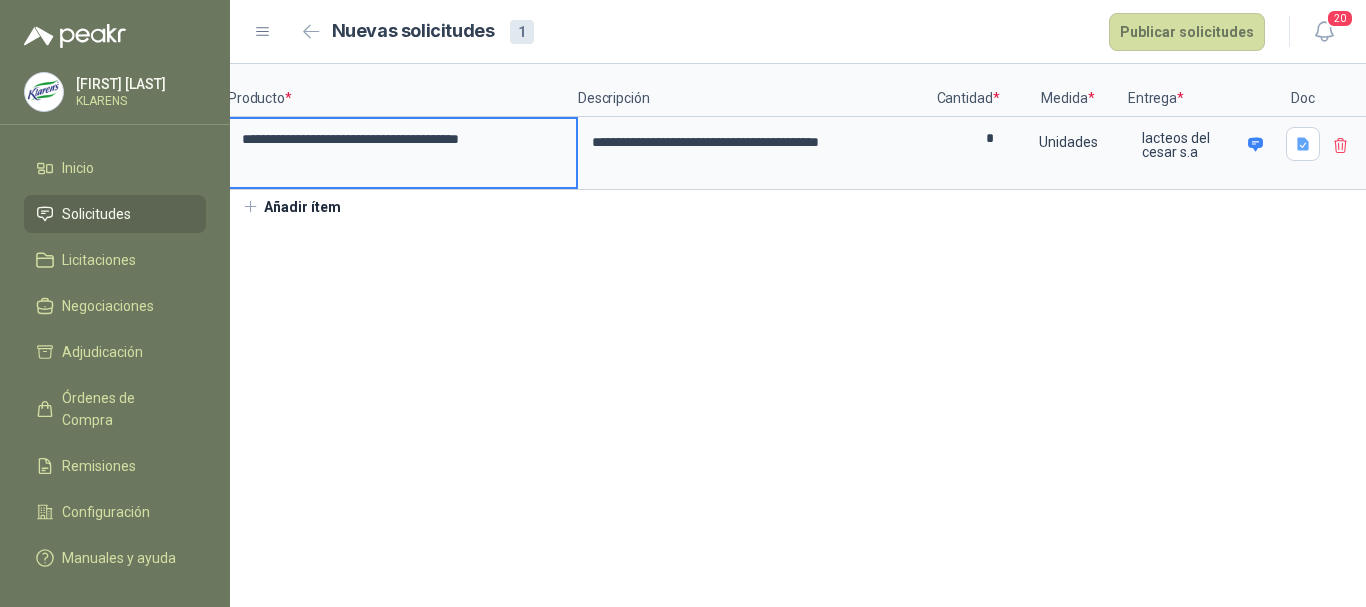 click on "**********" at bounding box center [403, 139] 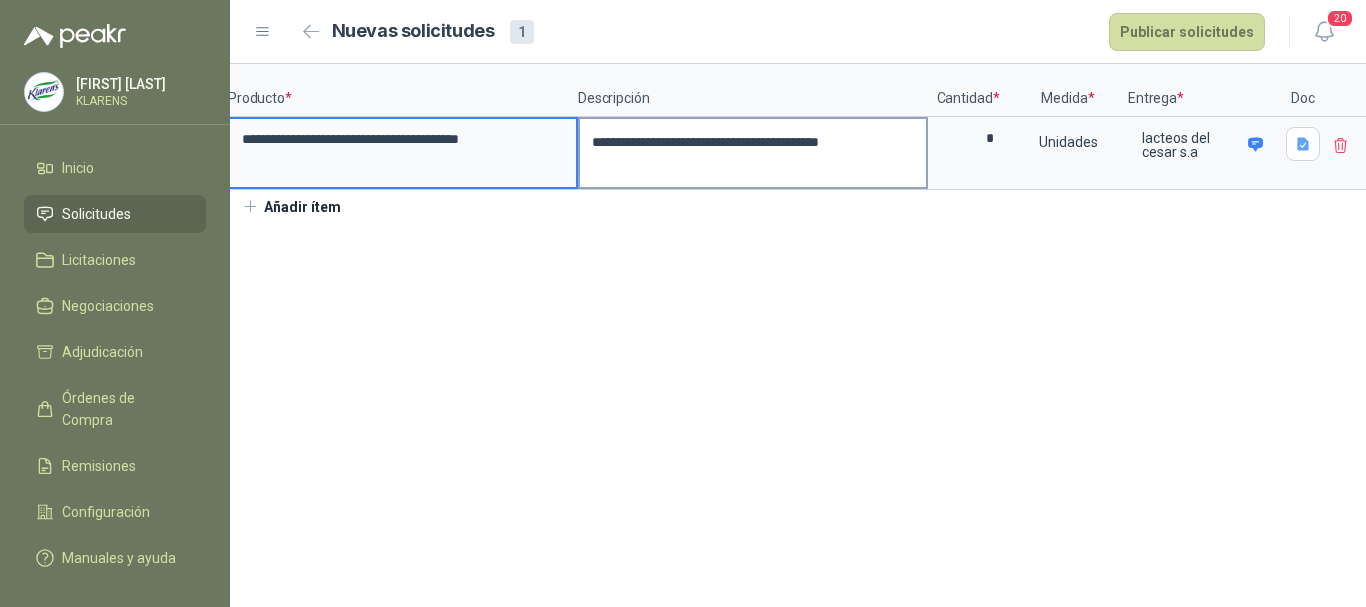 scroll, scrollTop: 0, scrollLeft: 11, axis: horizontal 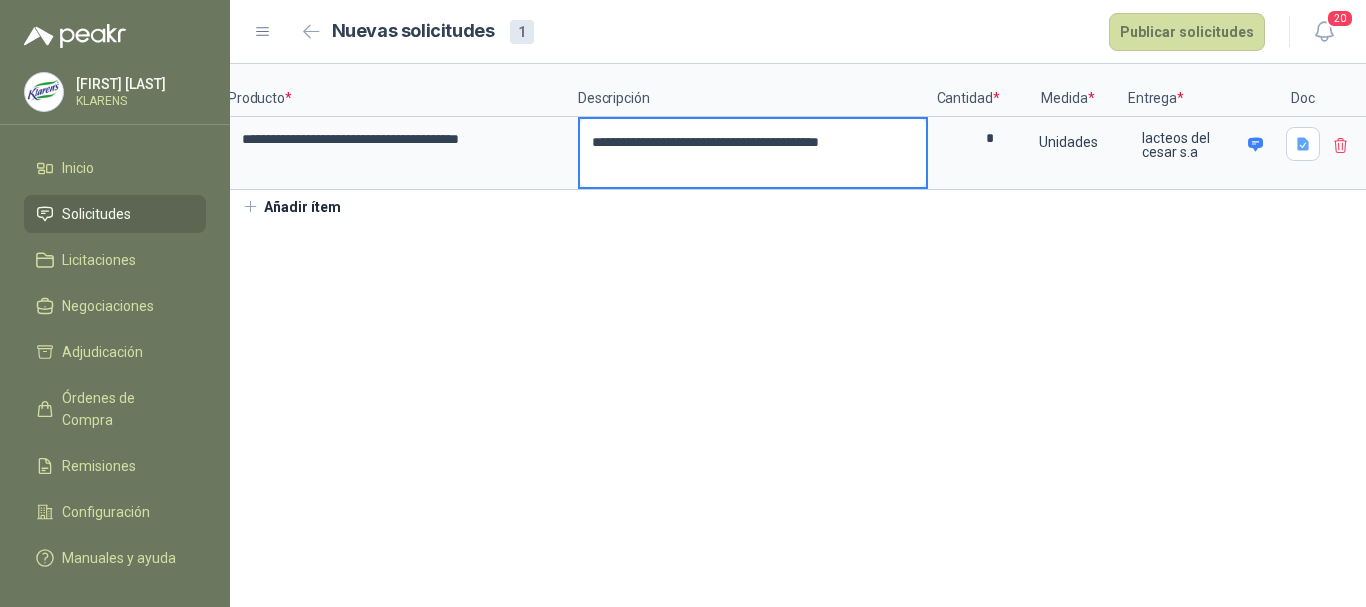 drag, startPoint x: 783, startPoint y: 144, endPoint x: 719, endPoint y: 150, distance: 64.28063 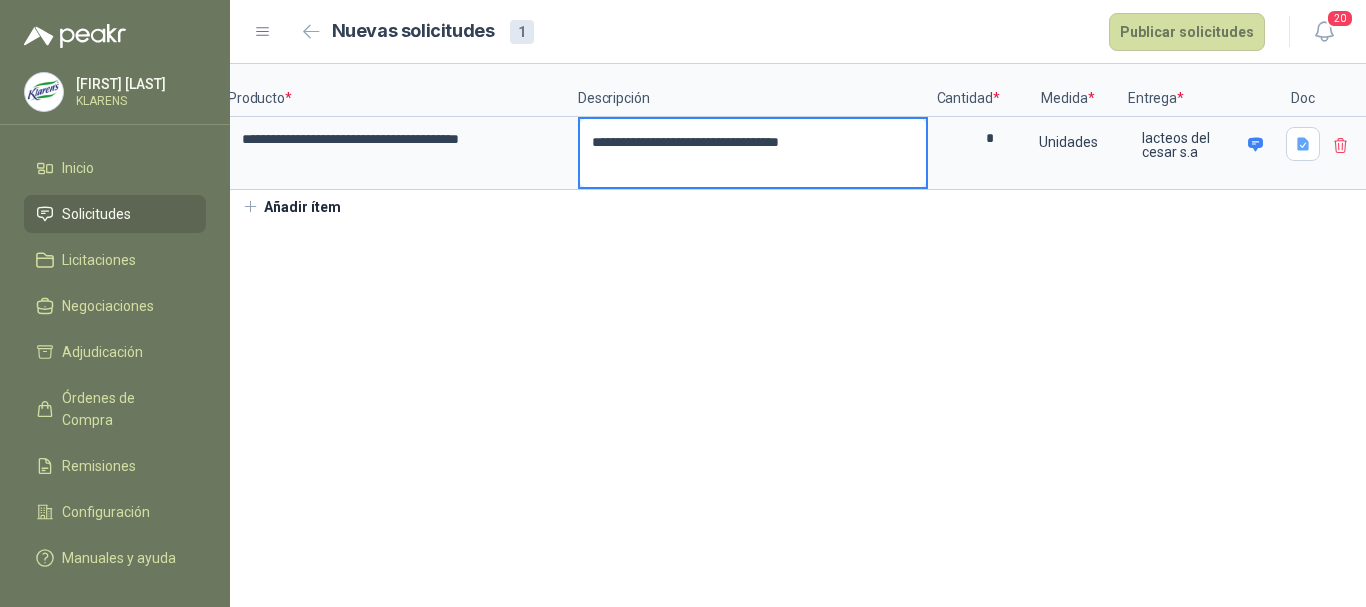 type 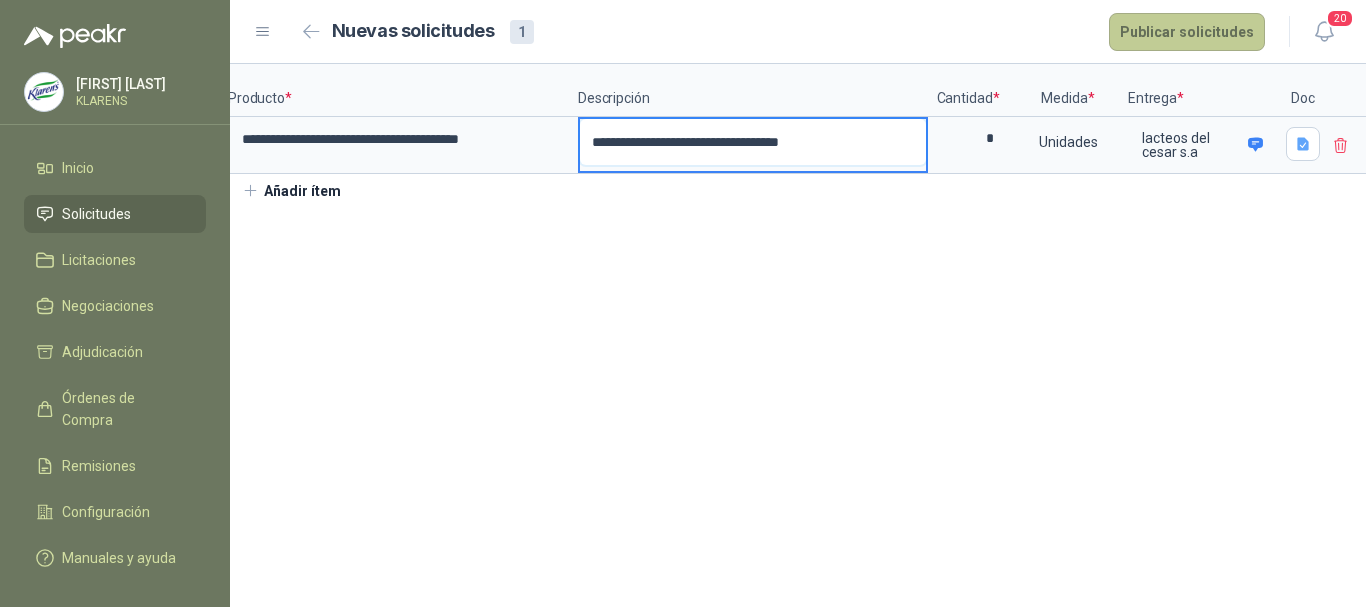 type on "**********" 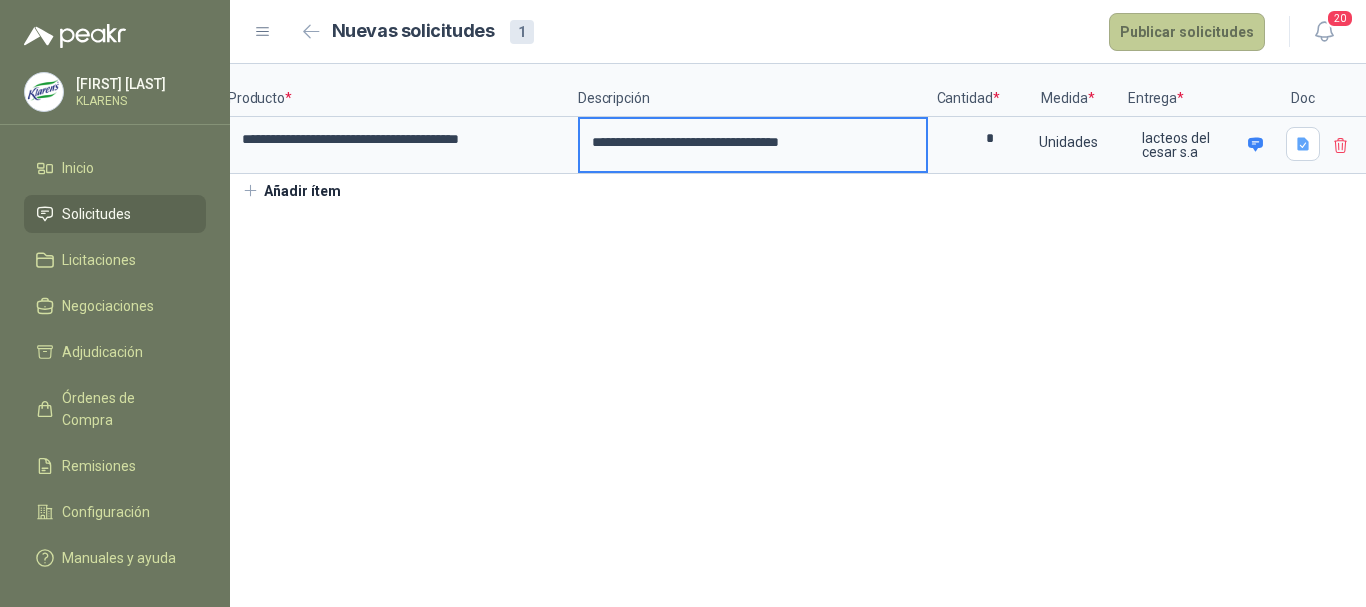 click on "Publicar solicitudes" at bounding box center (1187, 32) 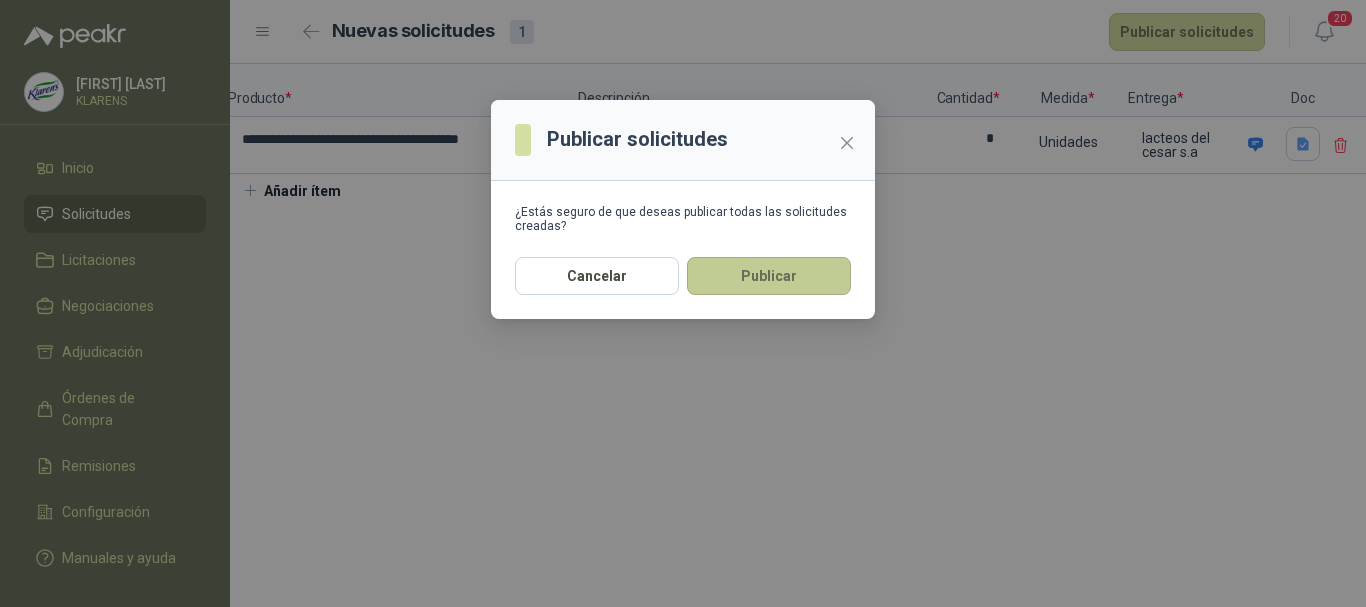 click on "Publicar" at bounding box center (769, 276) 